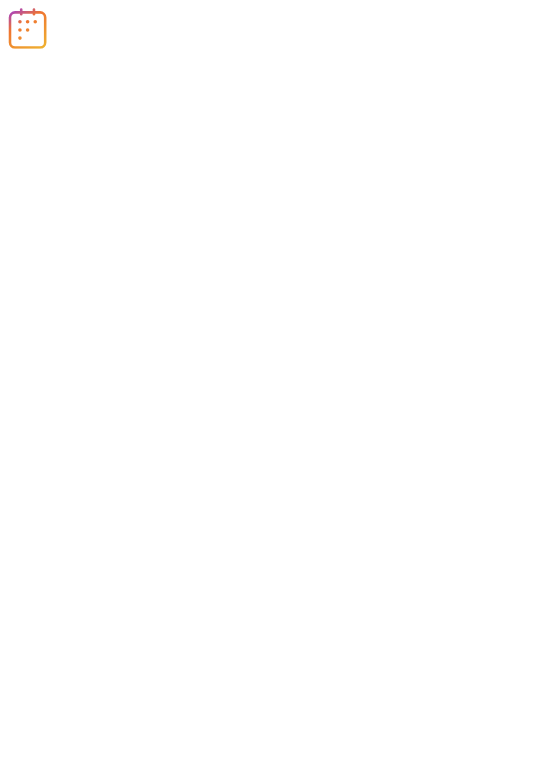 scroll, scrollTop: 0, scrollLeft: 0, axis: both 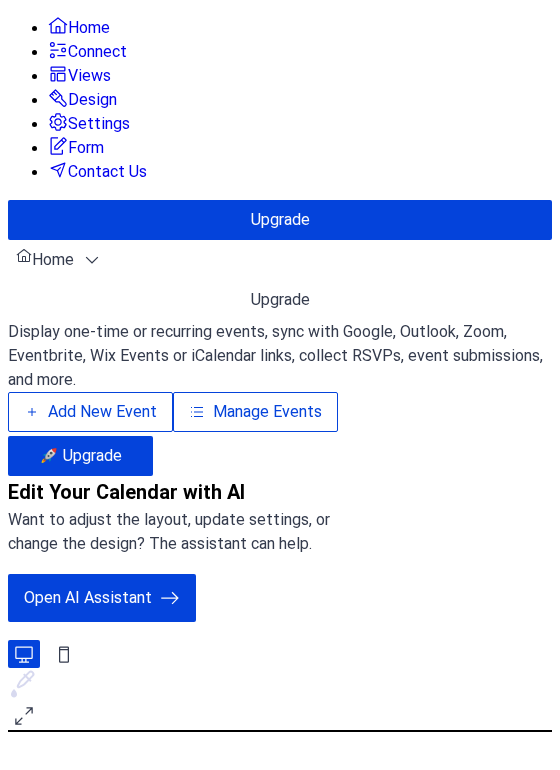 click on "Manage Events" at bounding box center (267, 412) 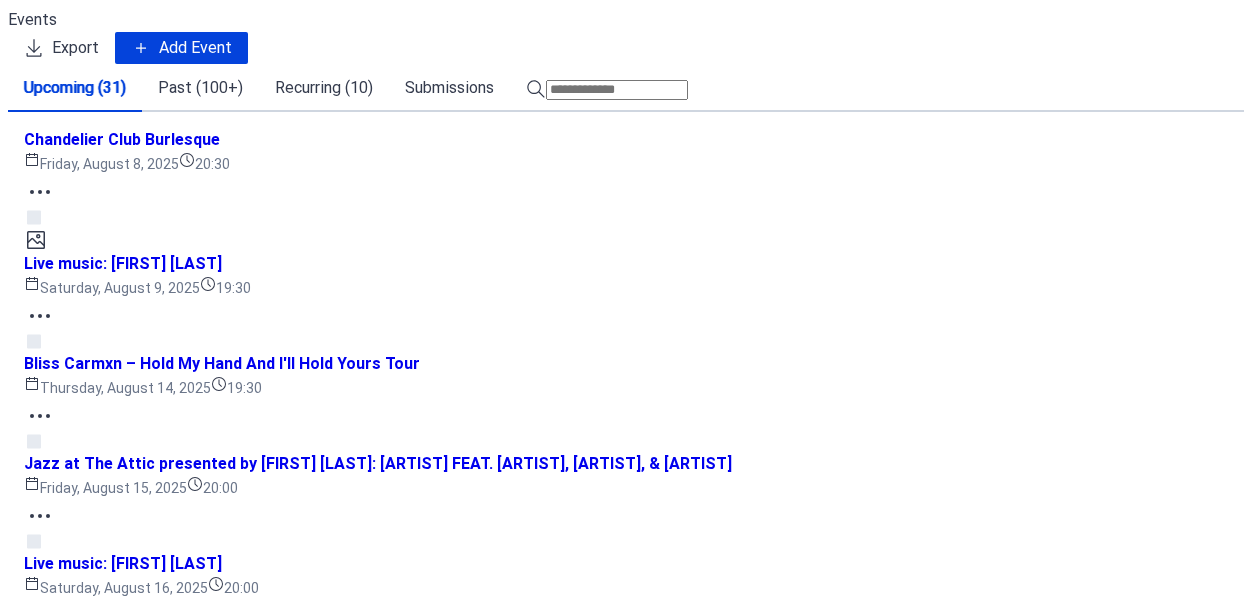 scroll, scrollTop: 0, scrollLeft: 0, axis: both 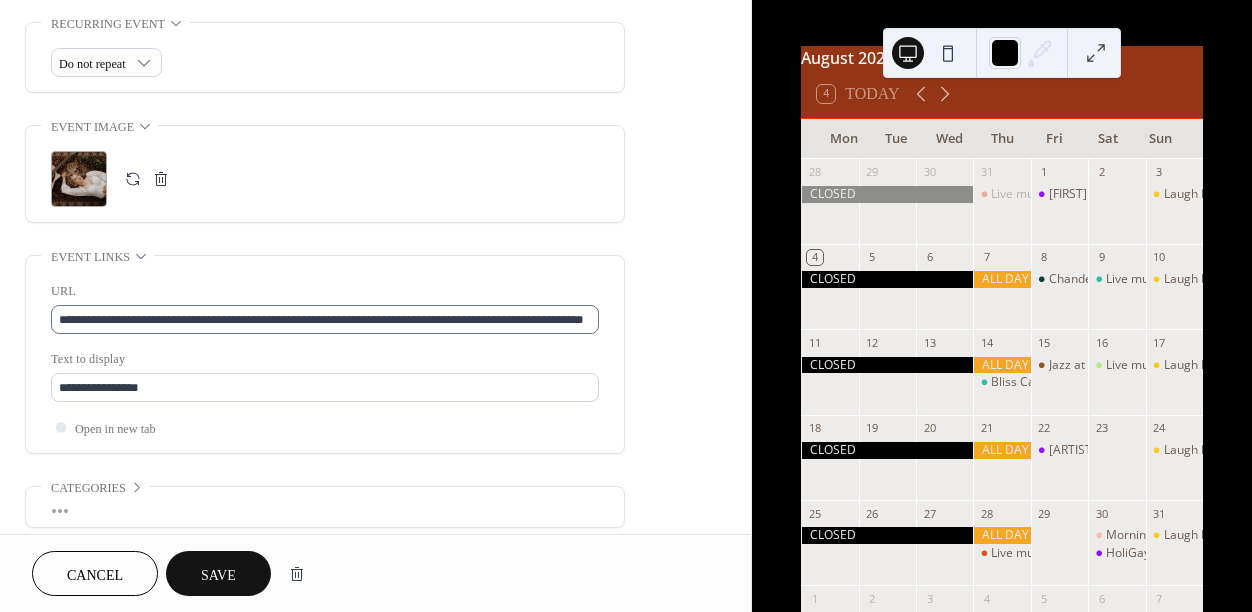 type on "**********" 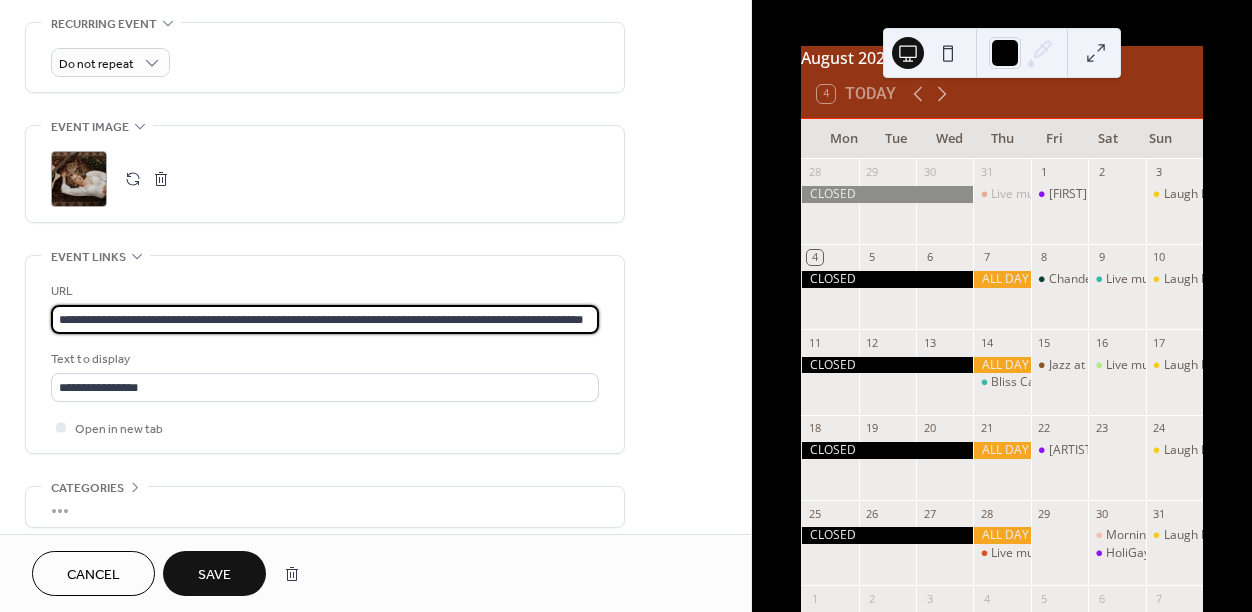 click on "**********" at bounding box center [325, 319] 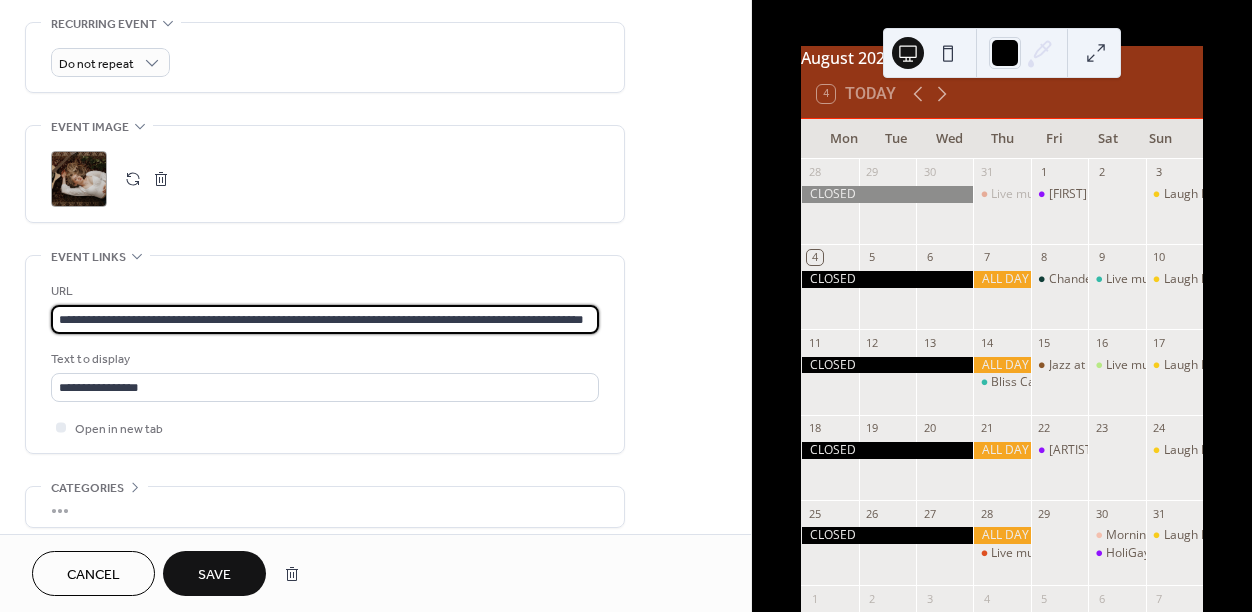 click on "**********" at bounding box center [325, 319] 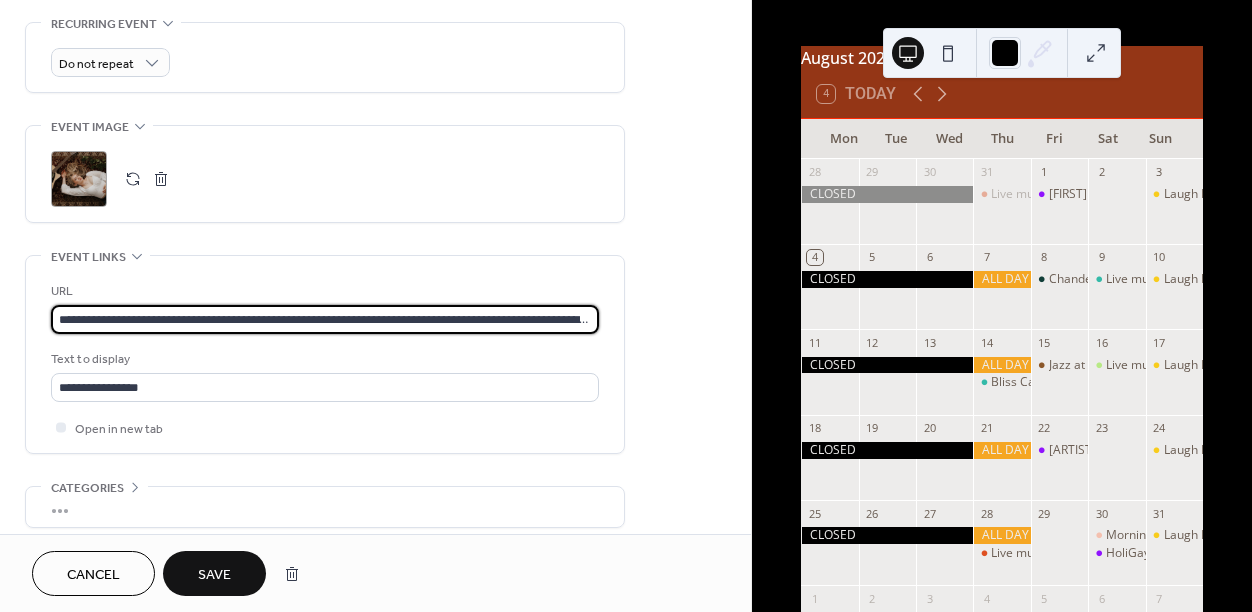 scroll, scrollTop: 0, scrollLeft: 132, axis: horizontal 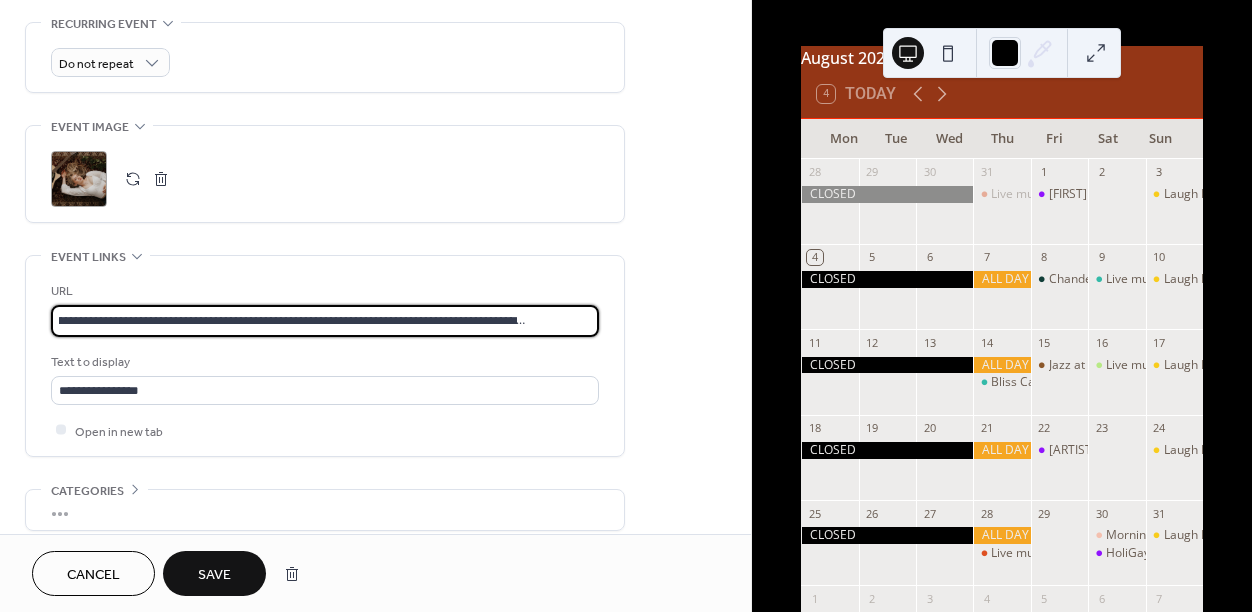 type on "**********" 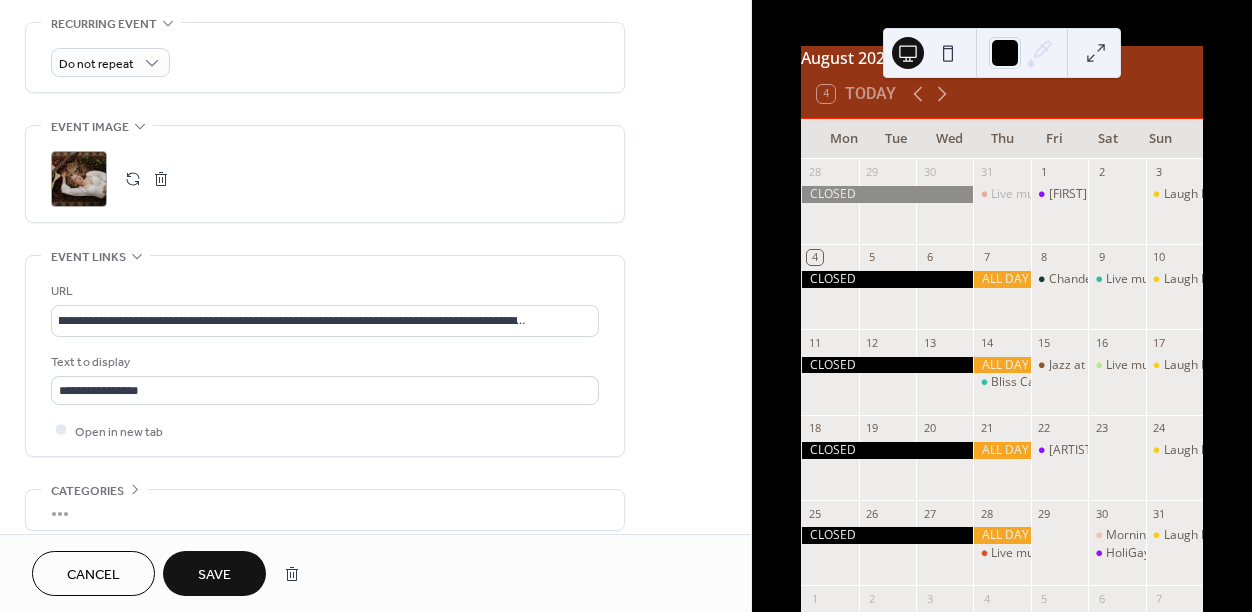 click on "Save" at bounding box center (214, 575) 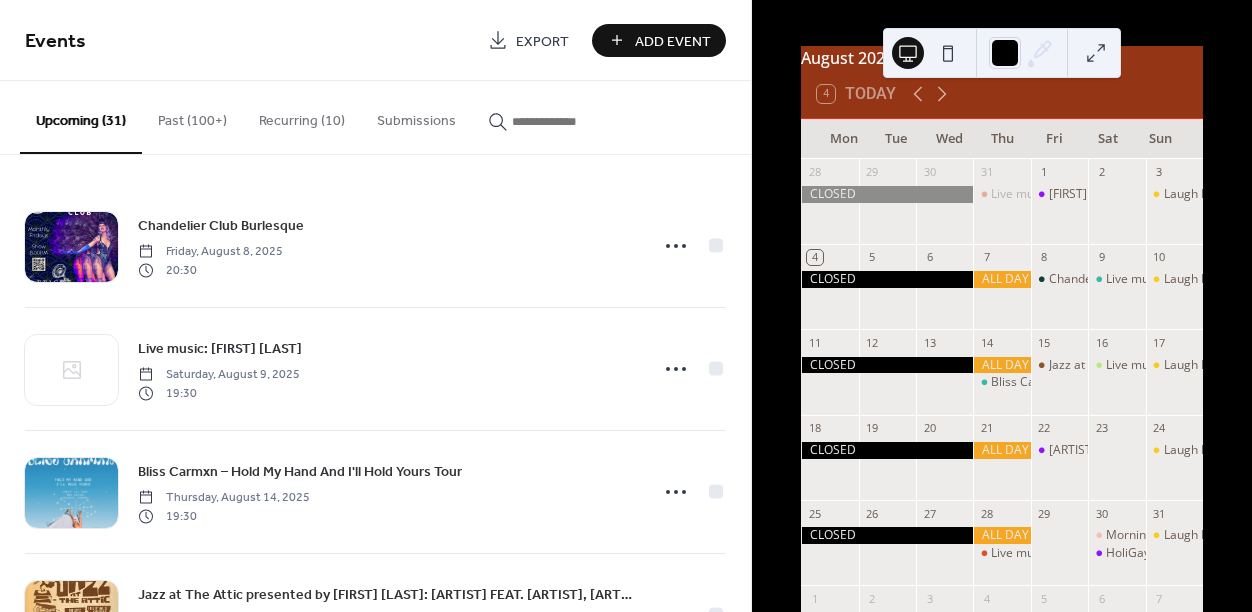 click on "Recurring (10)" at bounding box center (302, 116) 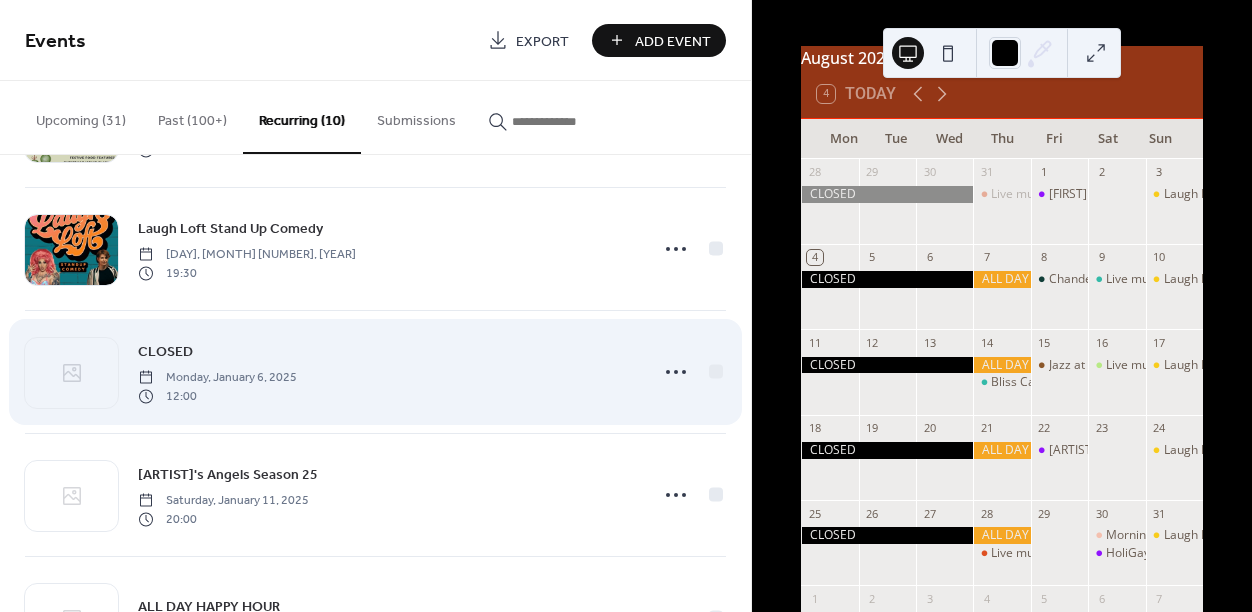 scroll, scrollTop: 241, scrollLeft: 0, axis: vertical 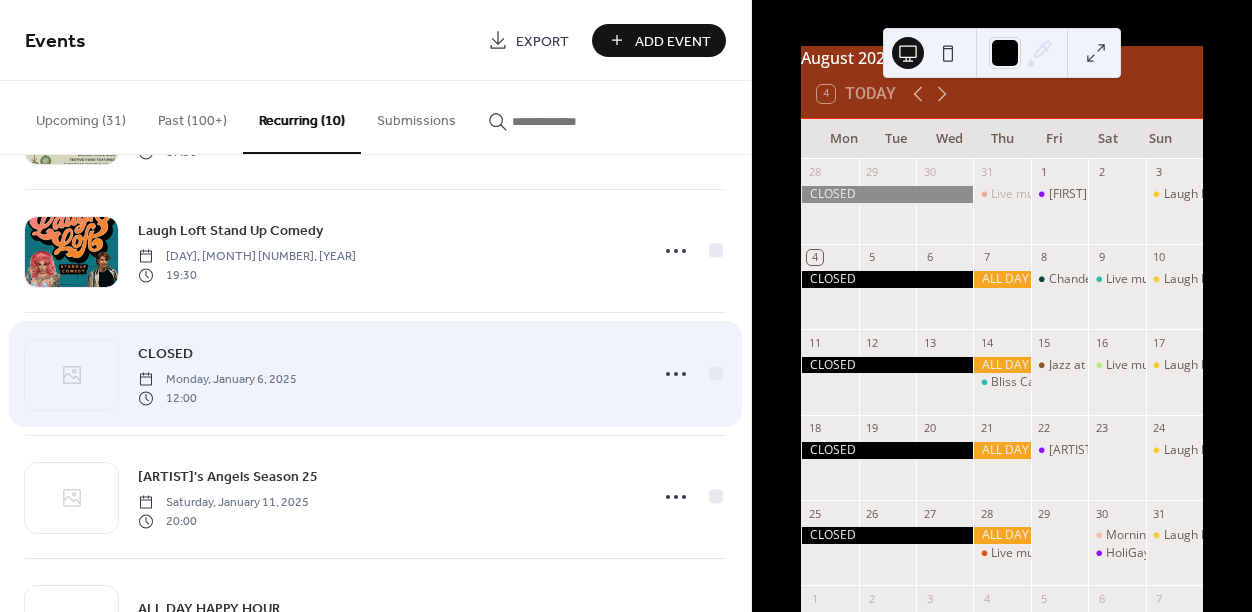 click on "CLOSED" at bounding box center [165, 354] 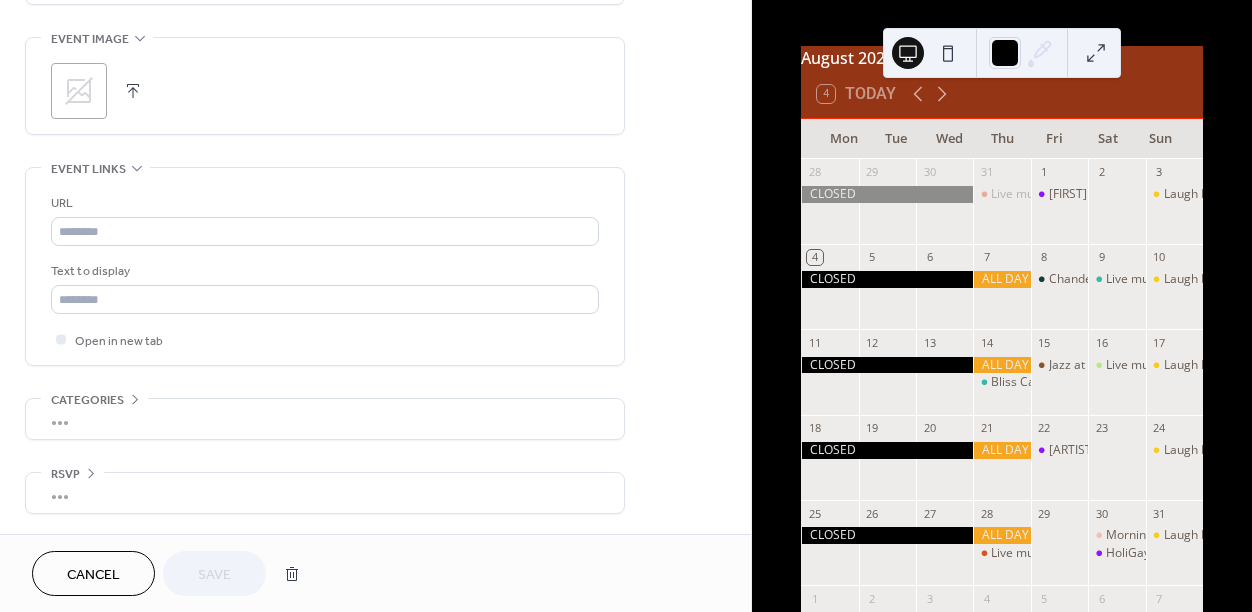 scroll, scrollTop: 1251, scrollLeft: 0, axis: vertical 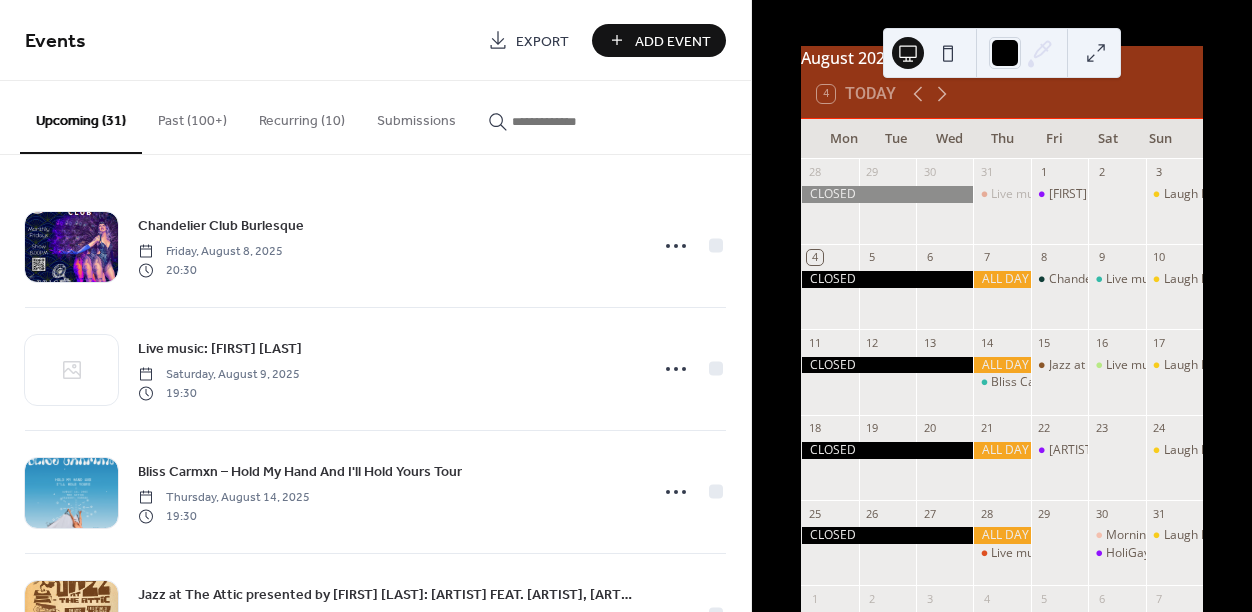 click on "Recurring (10)" at bounding box center [302, 116] 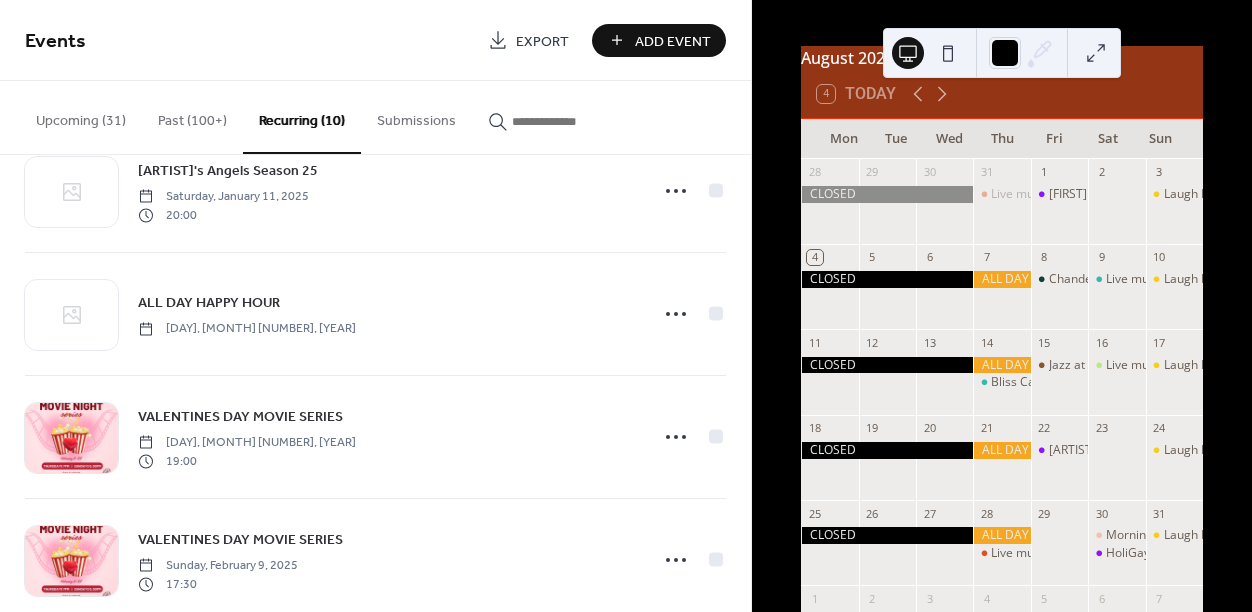 scroll, scrollTop: 590, scrollLeft: 0, axis: vertical 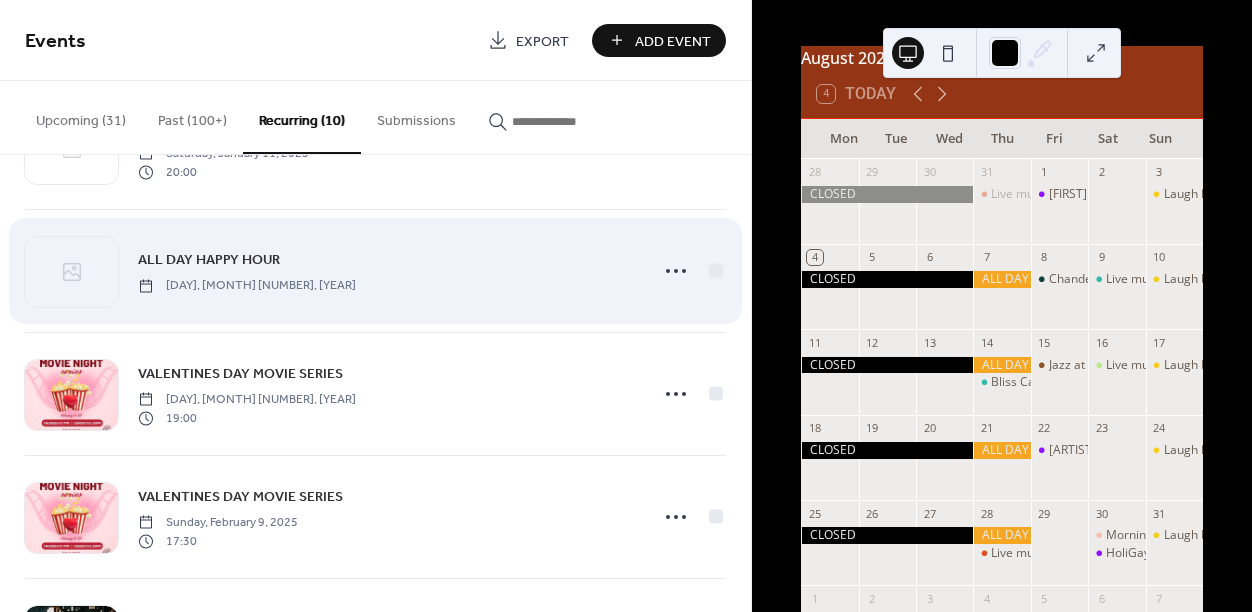 click on "ALL DAY HAPPY HOUR" at bounding box center [209, 259] 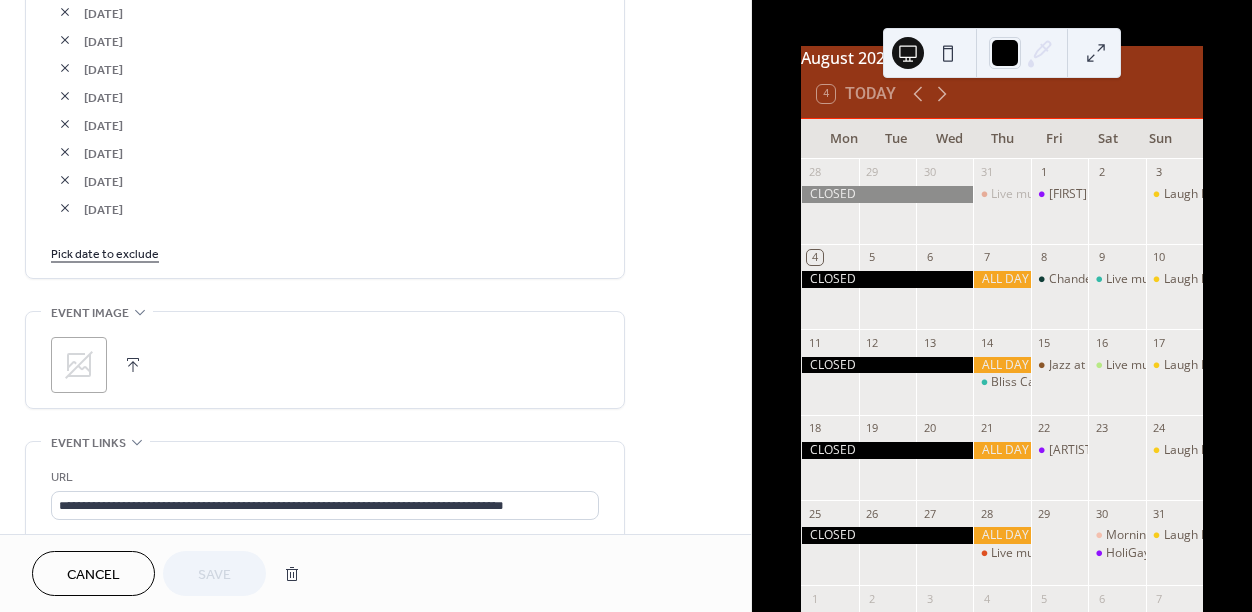 scroll, scrollTop: 1442, scrollLeft: 0, axis: vertical 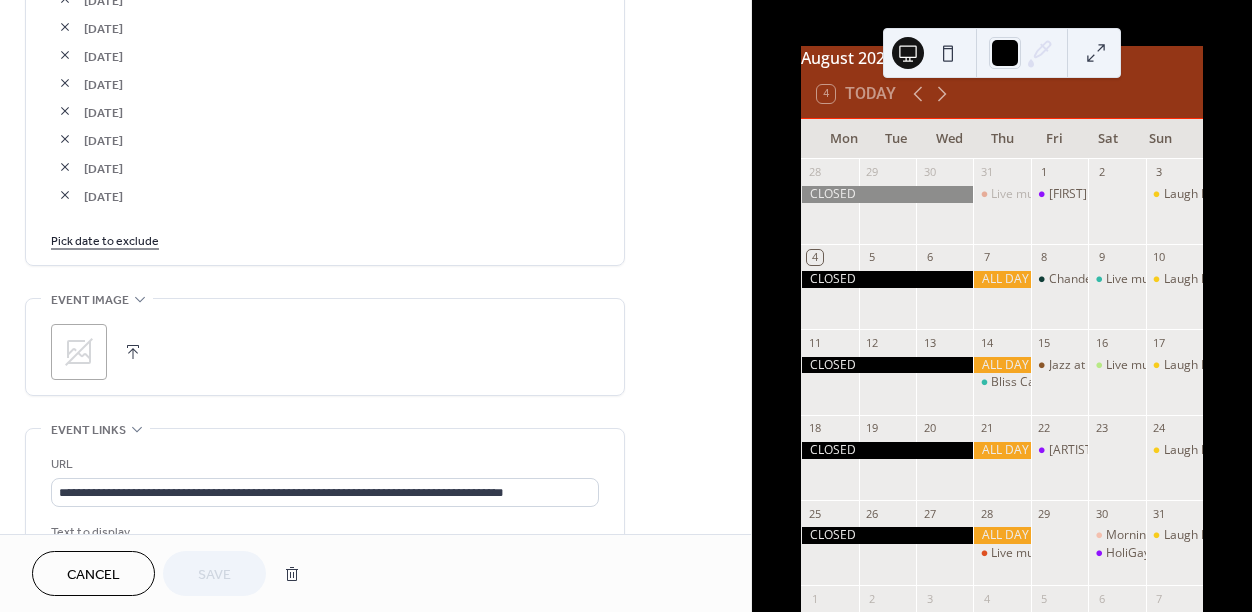 click on "Pick date to exclude" at bounding box center [105, 239] 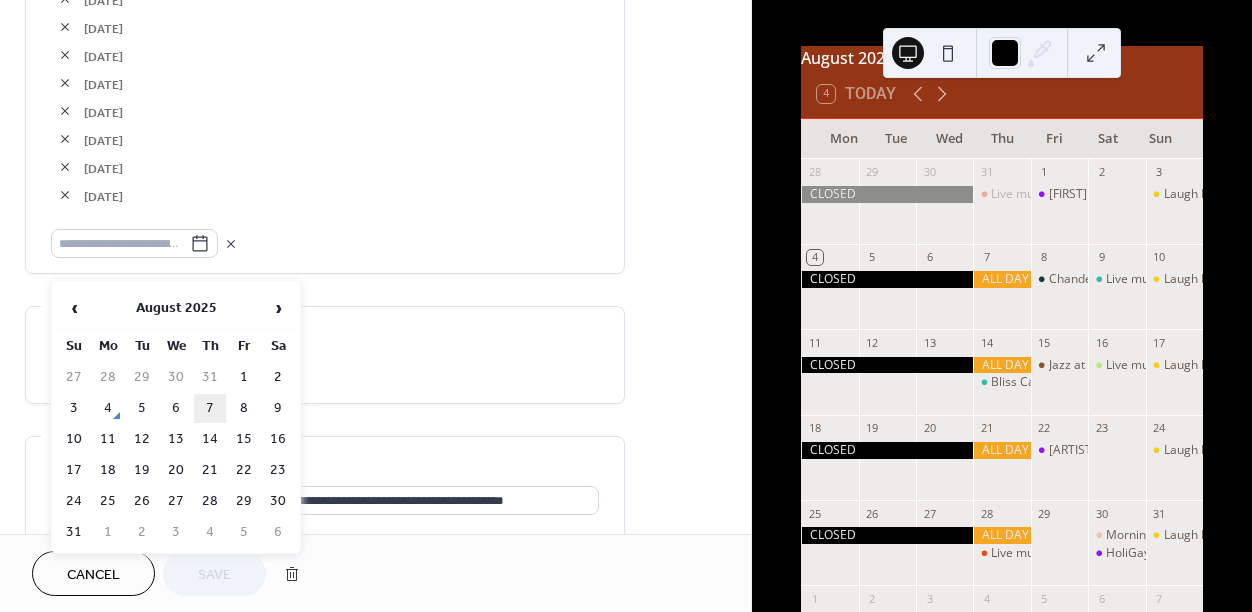 click on "7" at bounding box center [210, 408] 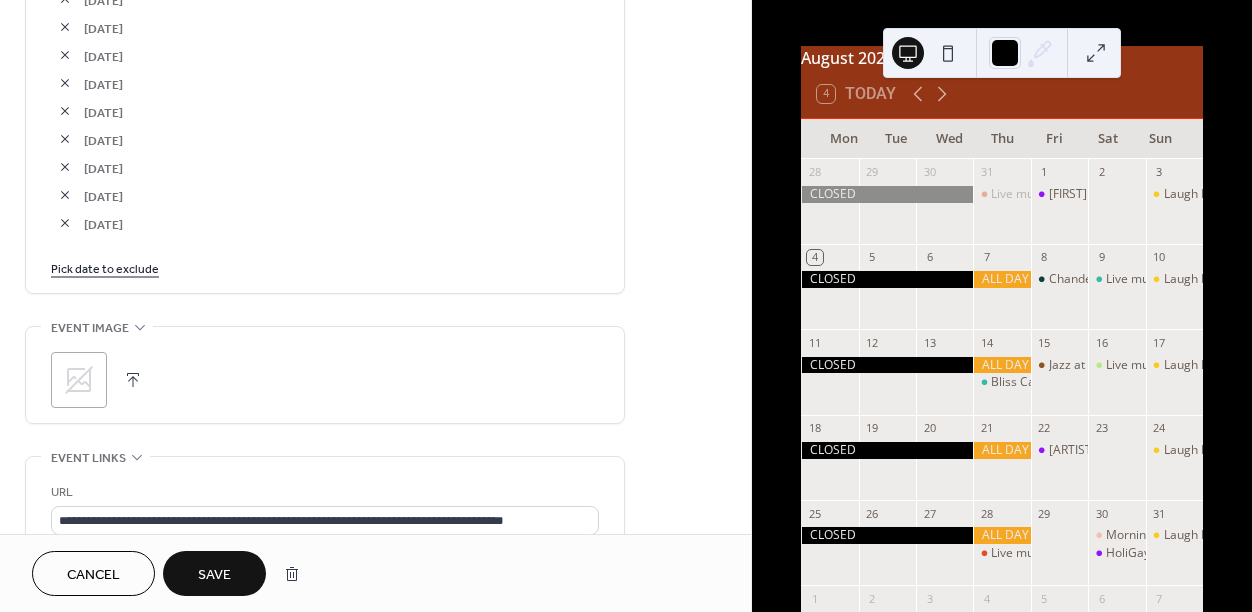 click on "Save" at bounding box center (214, 575) 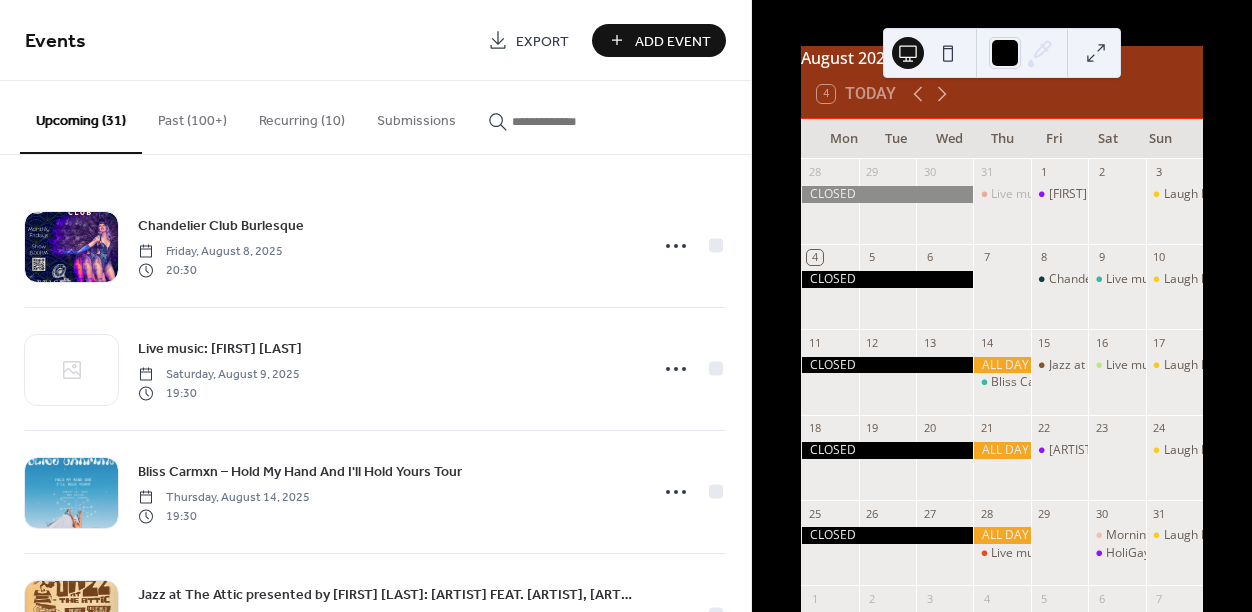 click on "Recurring (10)" at bounding box center [302, 116] 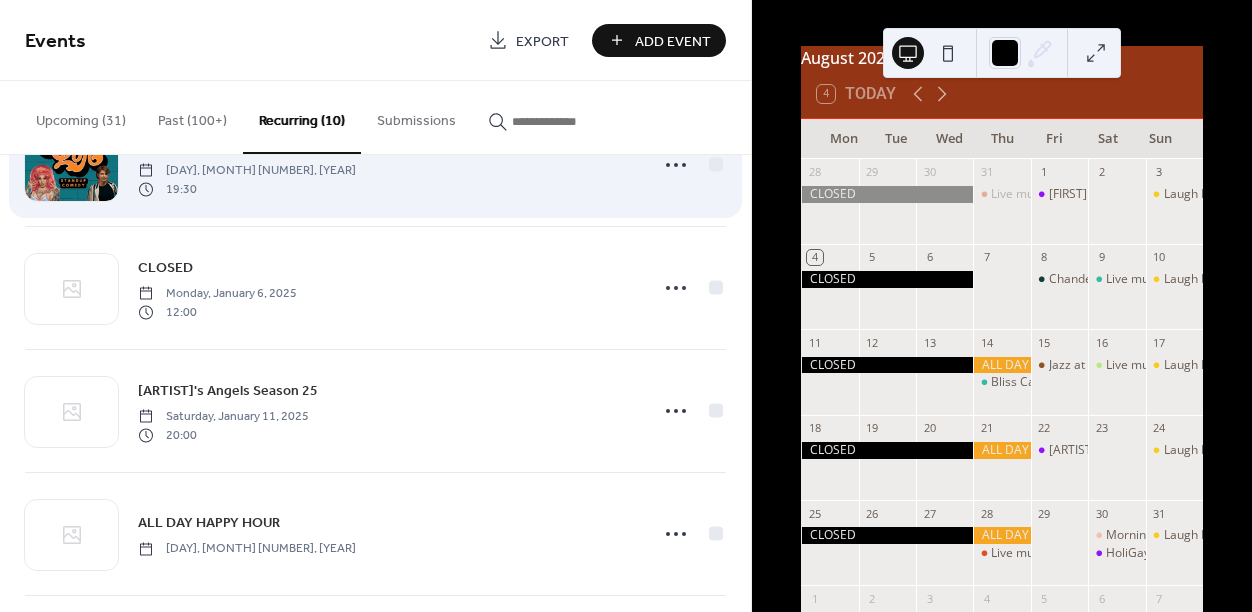 scroll, scrollTop: 337, scrollLeft: 0, axis: vertical 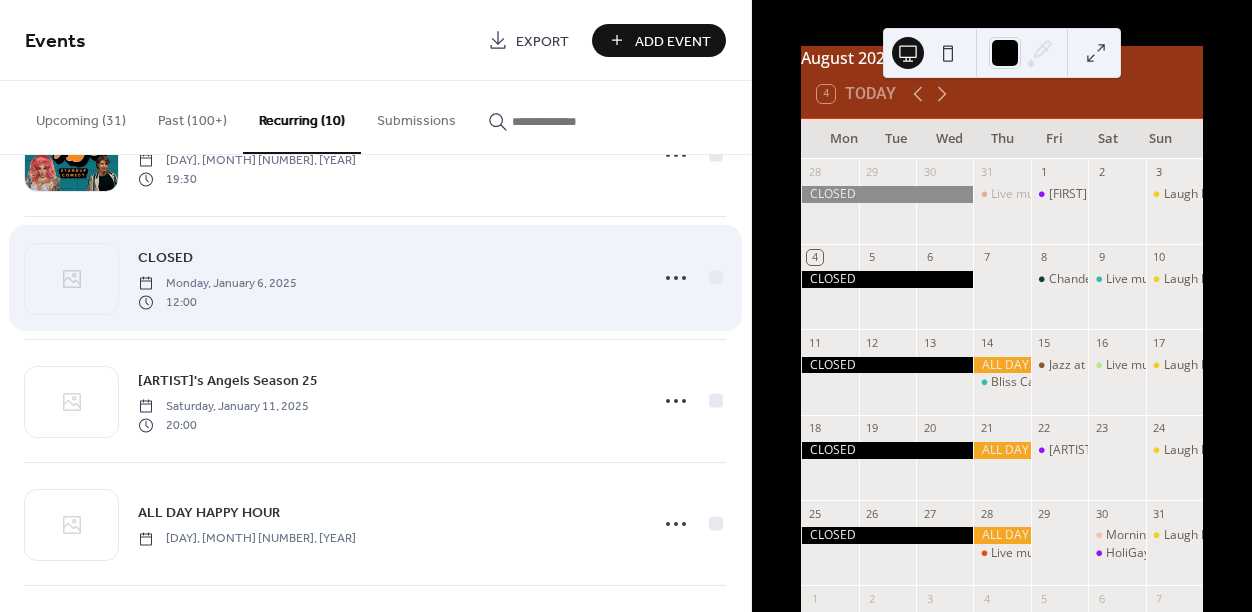 click on "CLOSED" at bounding box center [165, 258] 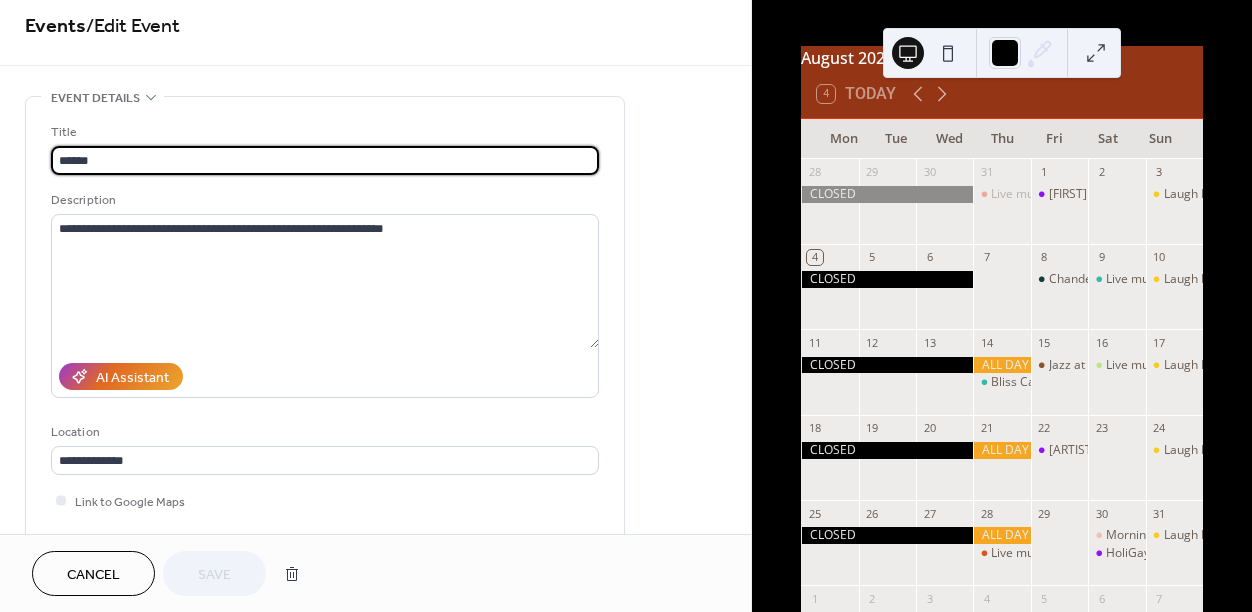 scroll, scrollTop: 0, scrollLeft: 0, axis: both 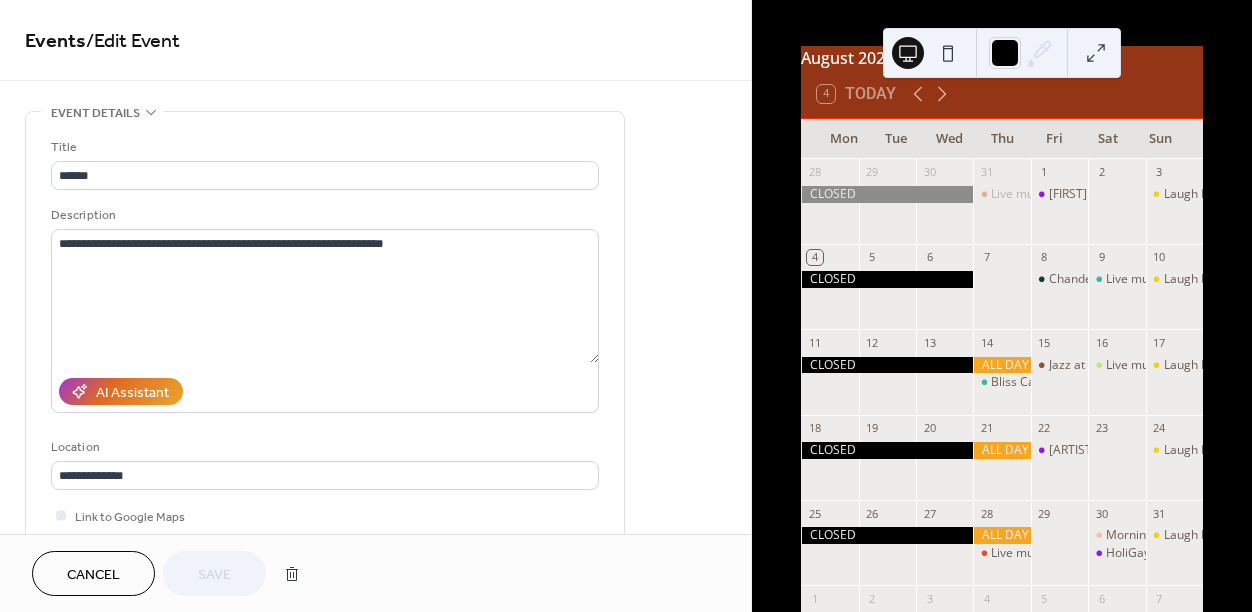 click on "Cancel" at bounding box center [93, 575] 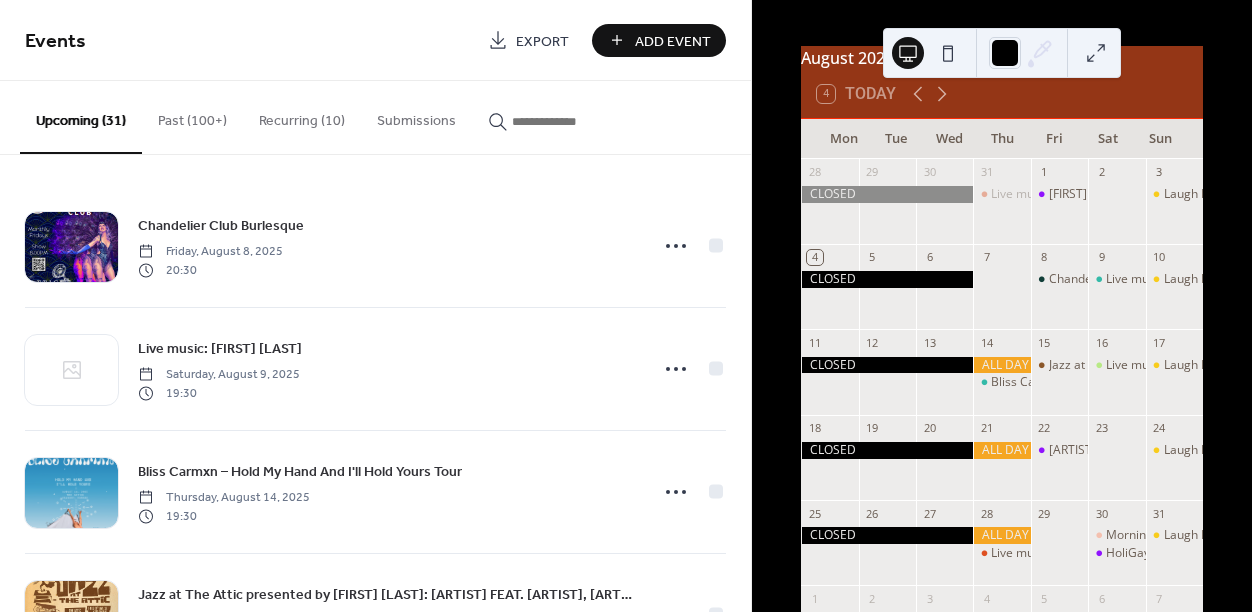 click on "Add Event" at bounding box center (659, 40) 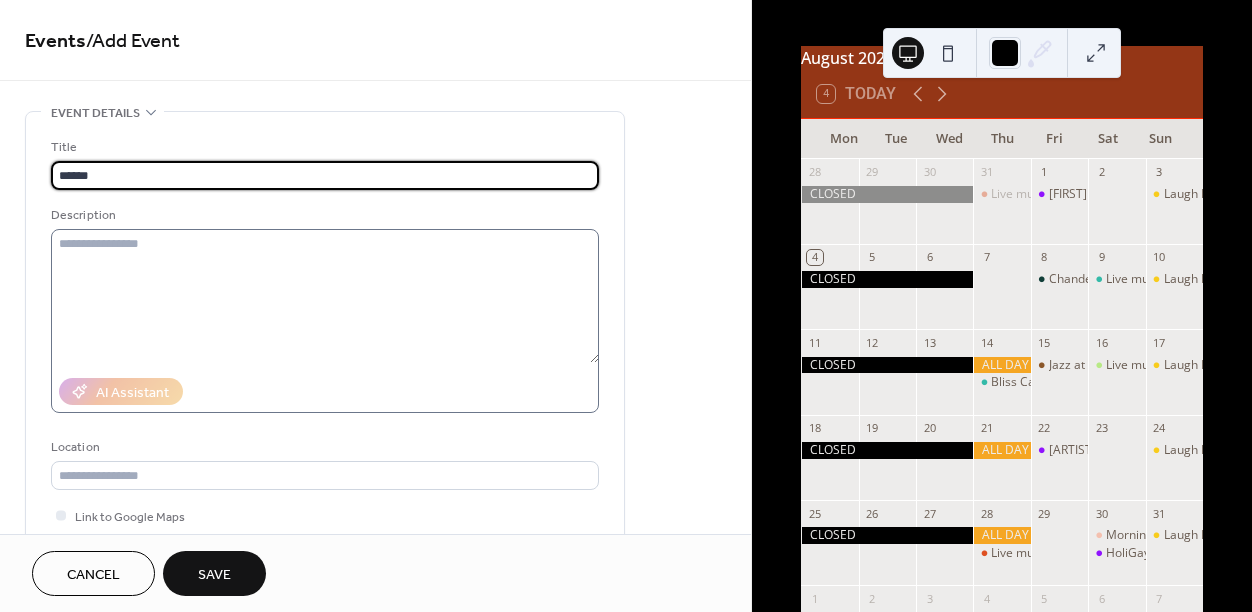 type on "******" 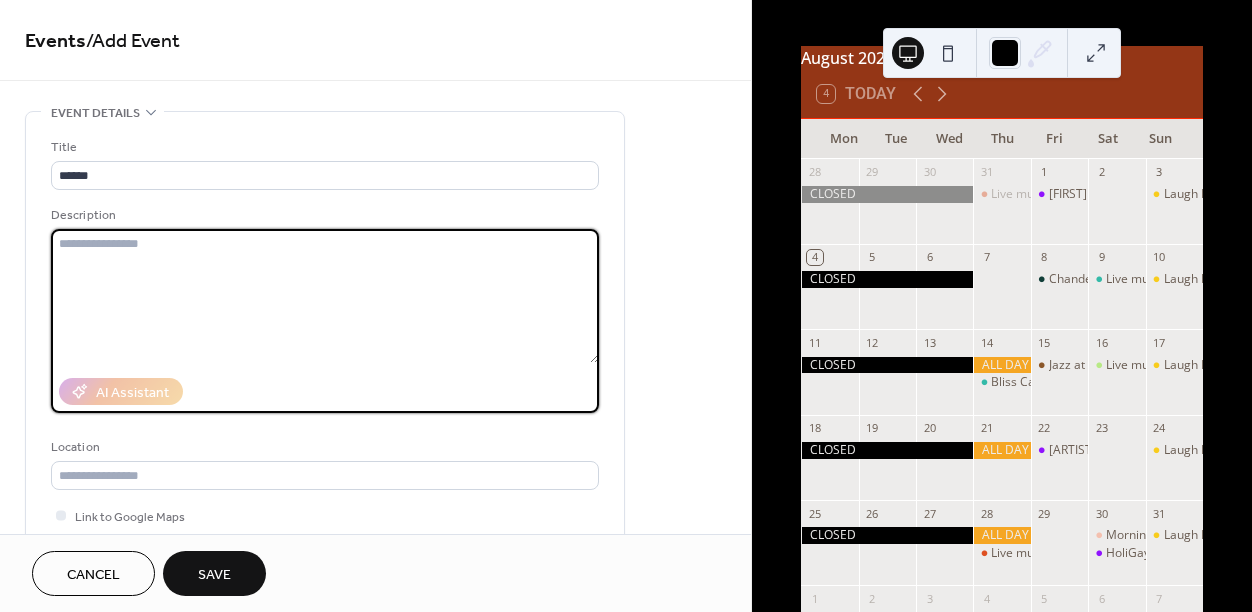 click at bounding box center [325, 296] 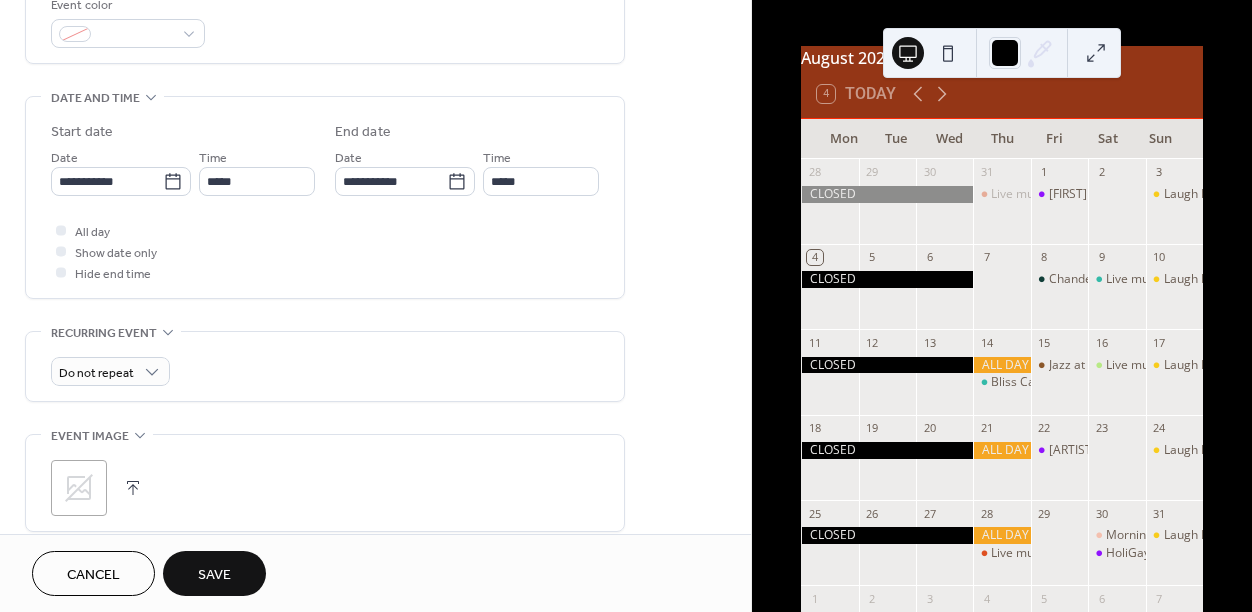 scroll, scrollTop: 573, scrollLeft: 0, axis: vertical 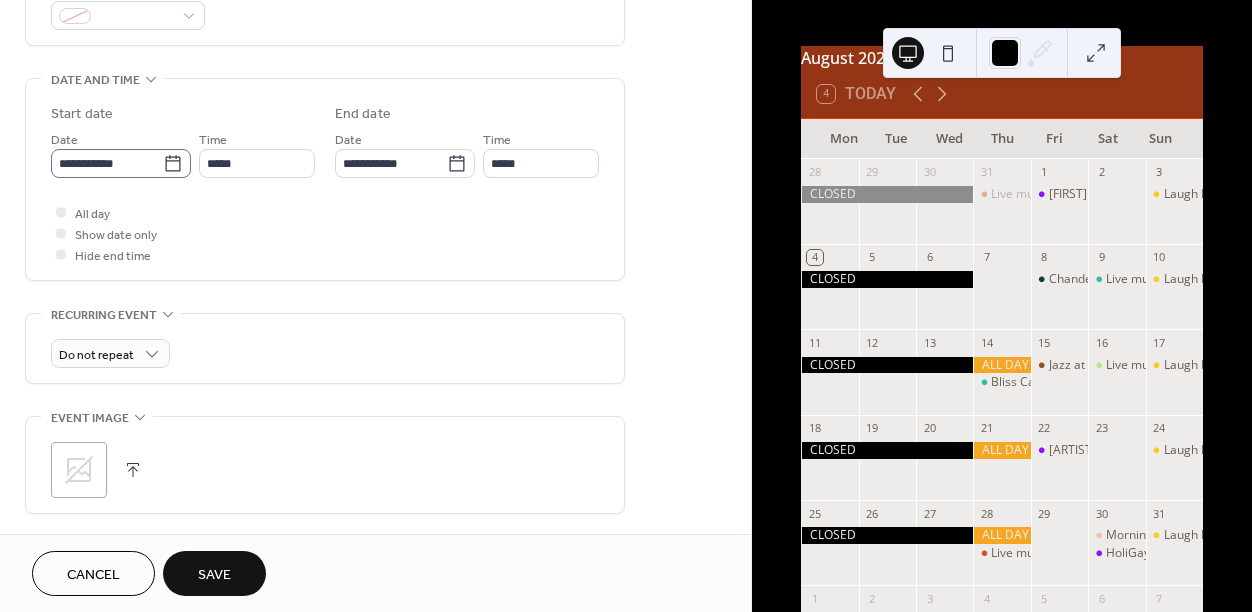 click 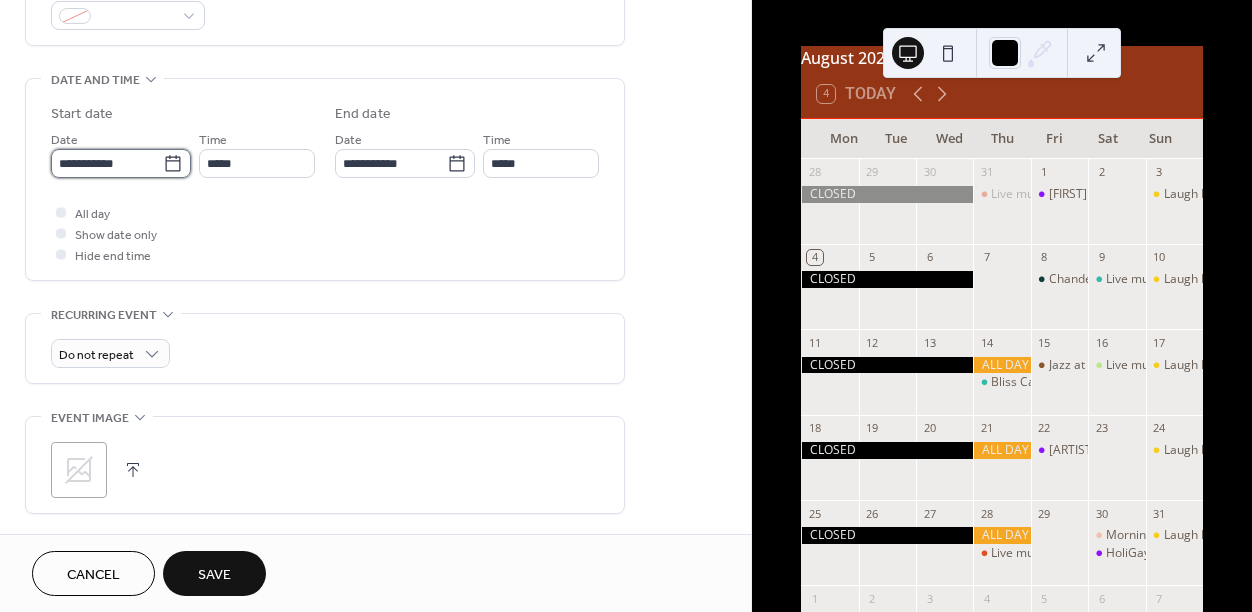 click on "**********" at bounding box center [107, 163] 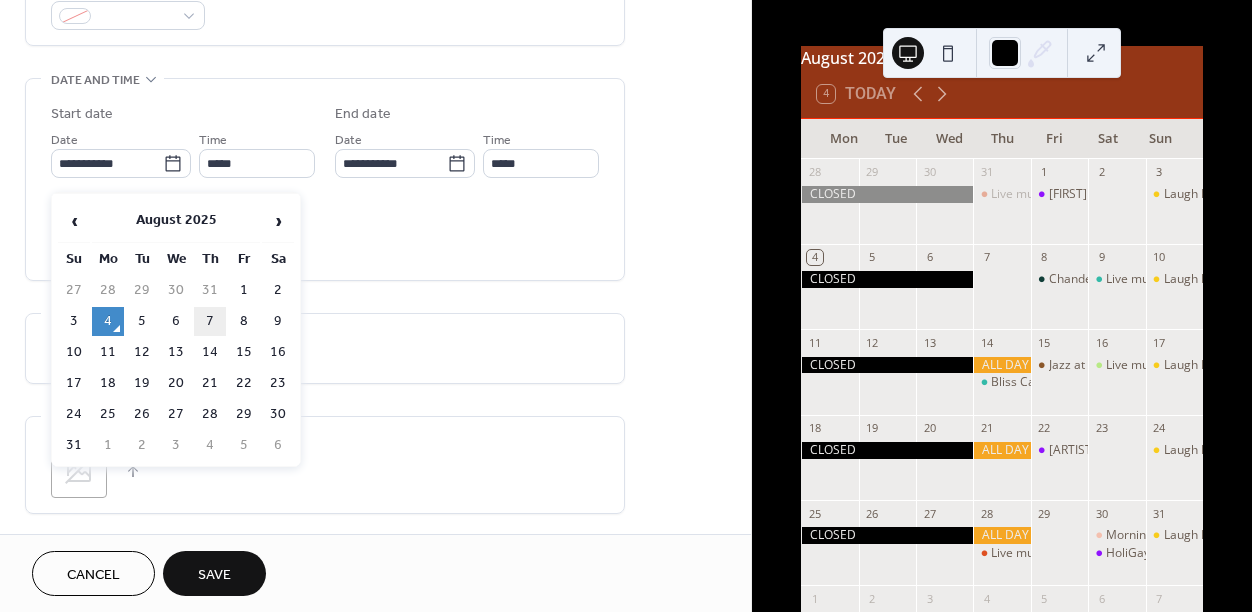 click on "7" at bounding box center (210, 321) 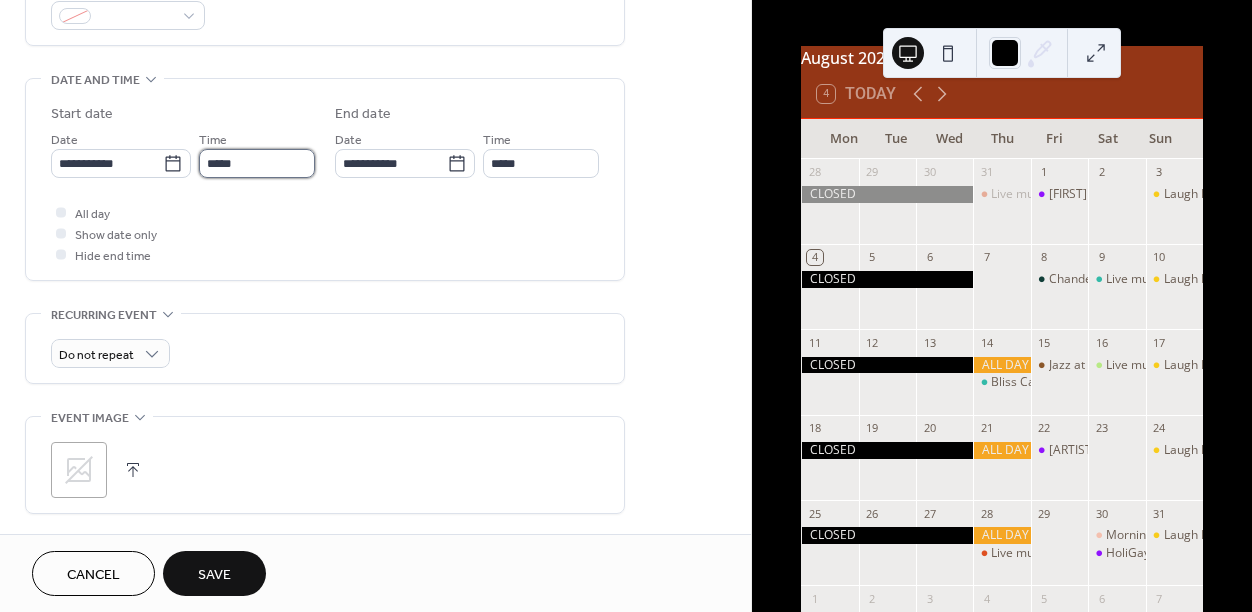 click on "*****" at bounding box center (257, 163) 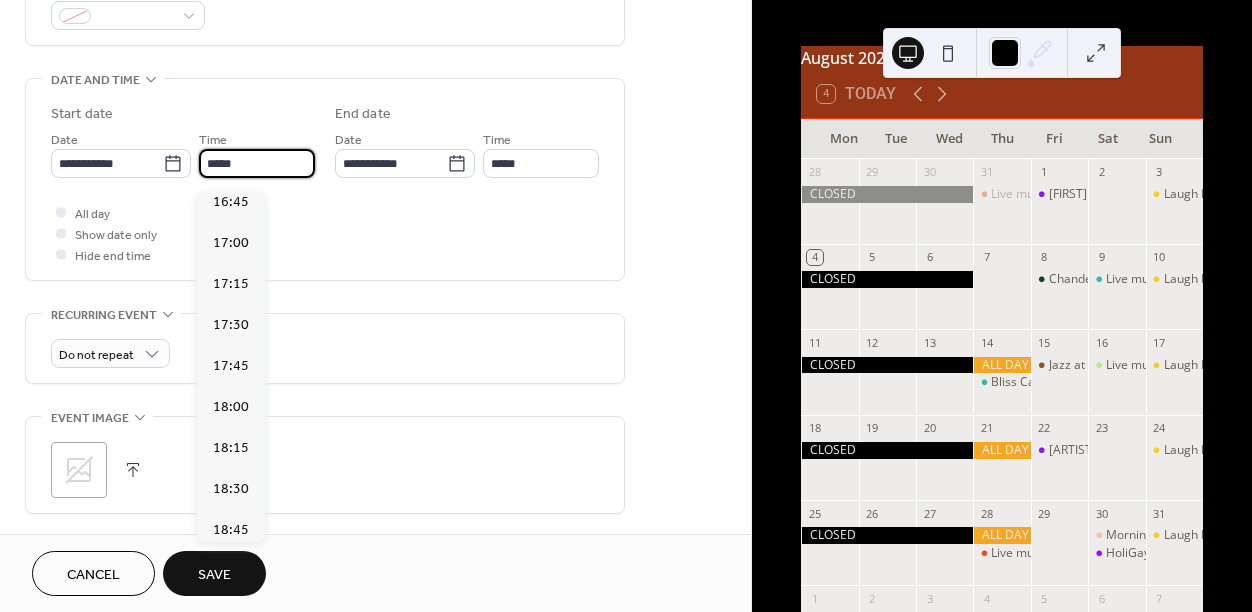 scroll, scrollTop: 2768, scrollLeft: 0, axis: vertical 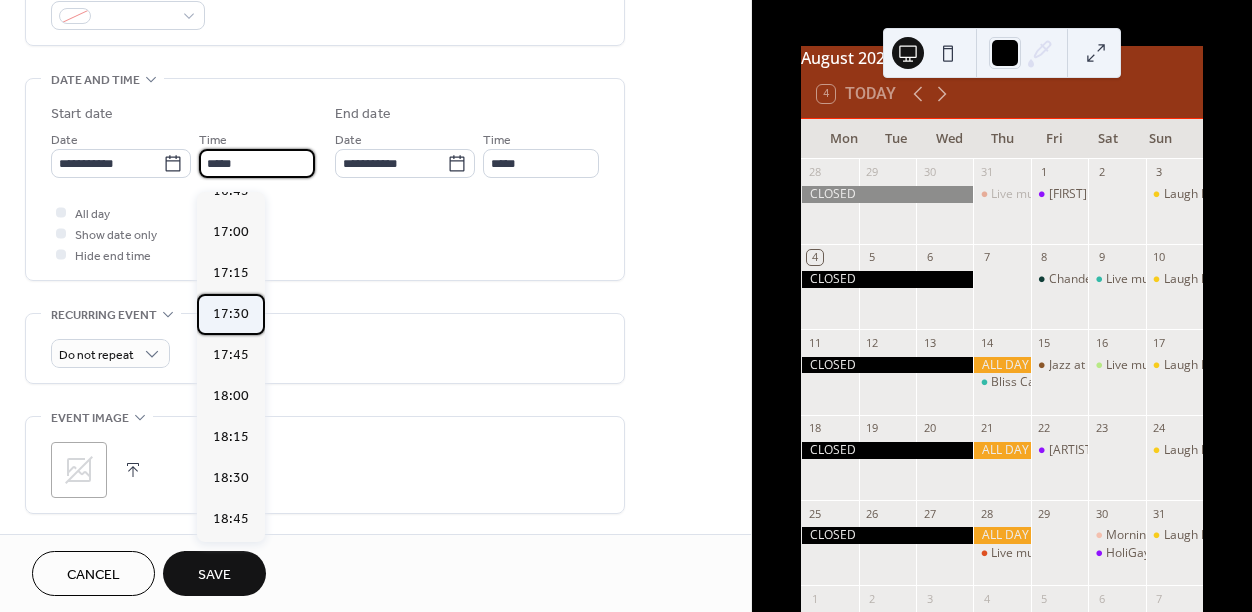 click on "17:30" at bounding box center [231, 313] 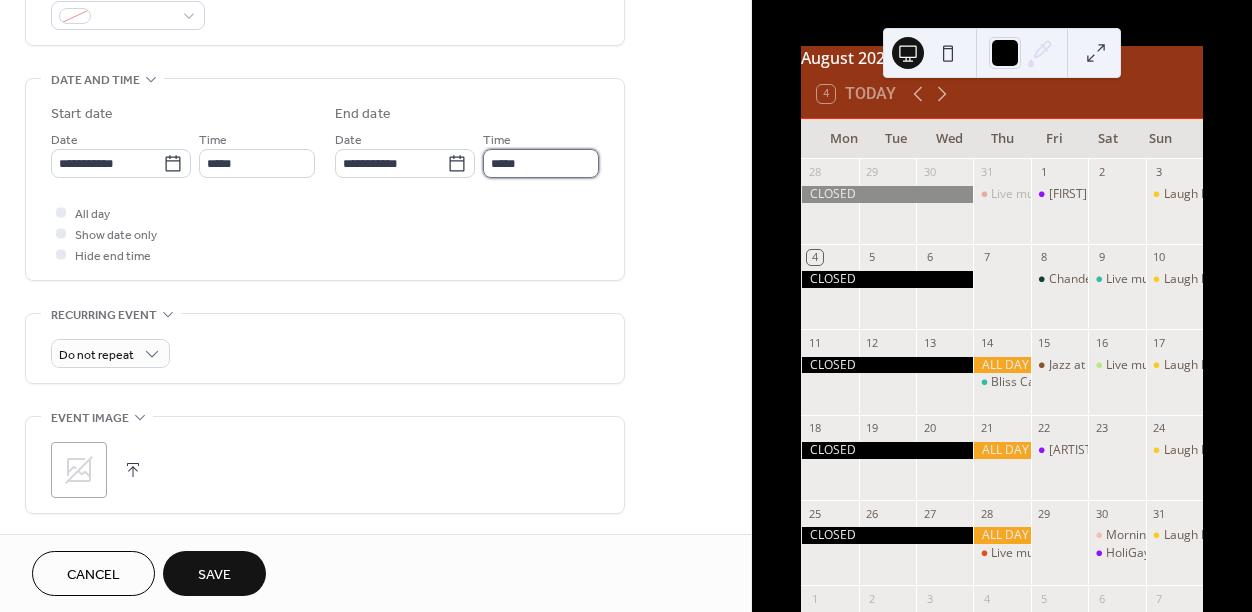 click on "*****" at bounding box center [541, 163] 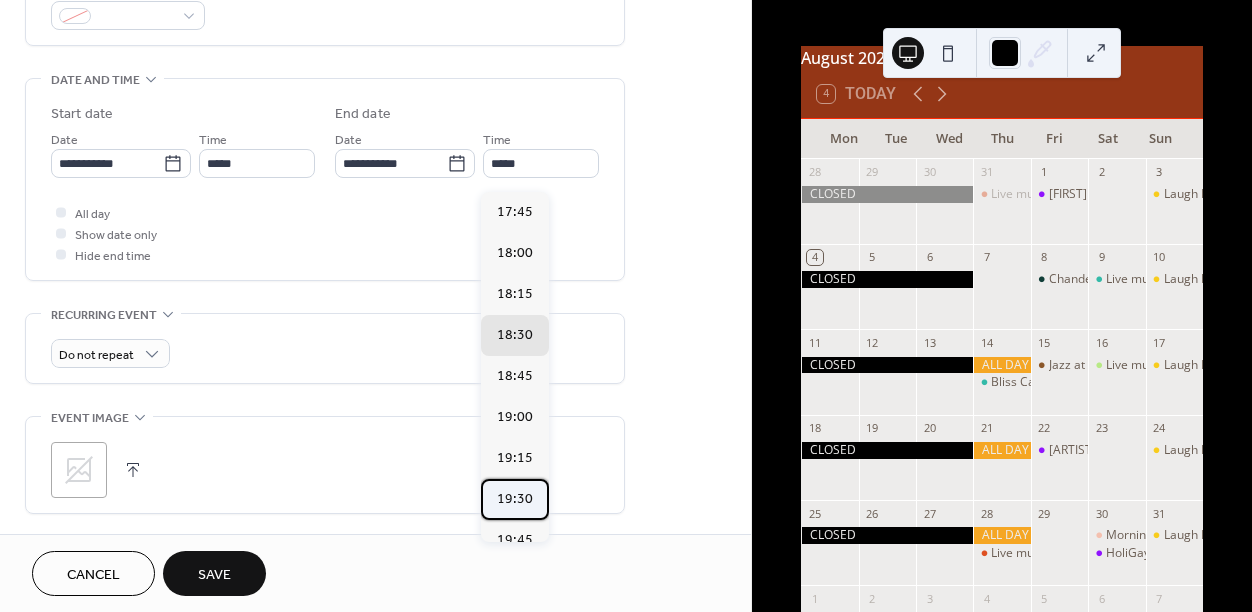 click on "19:30" at bounding box center [515, 498] 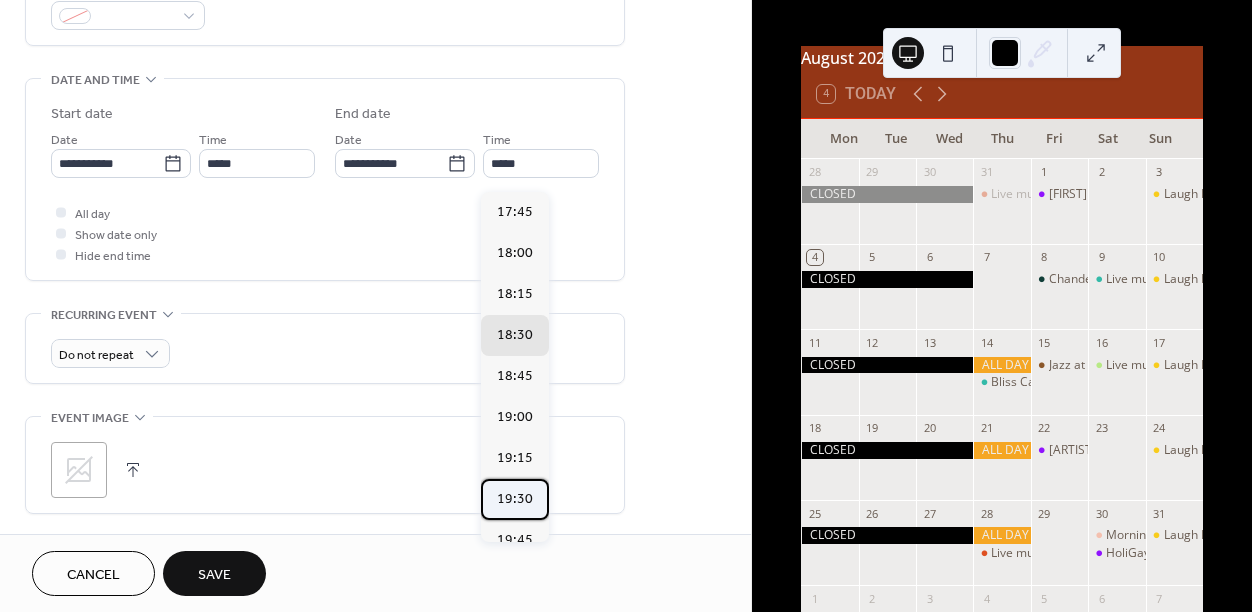 type on "*****" 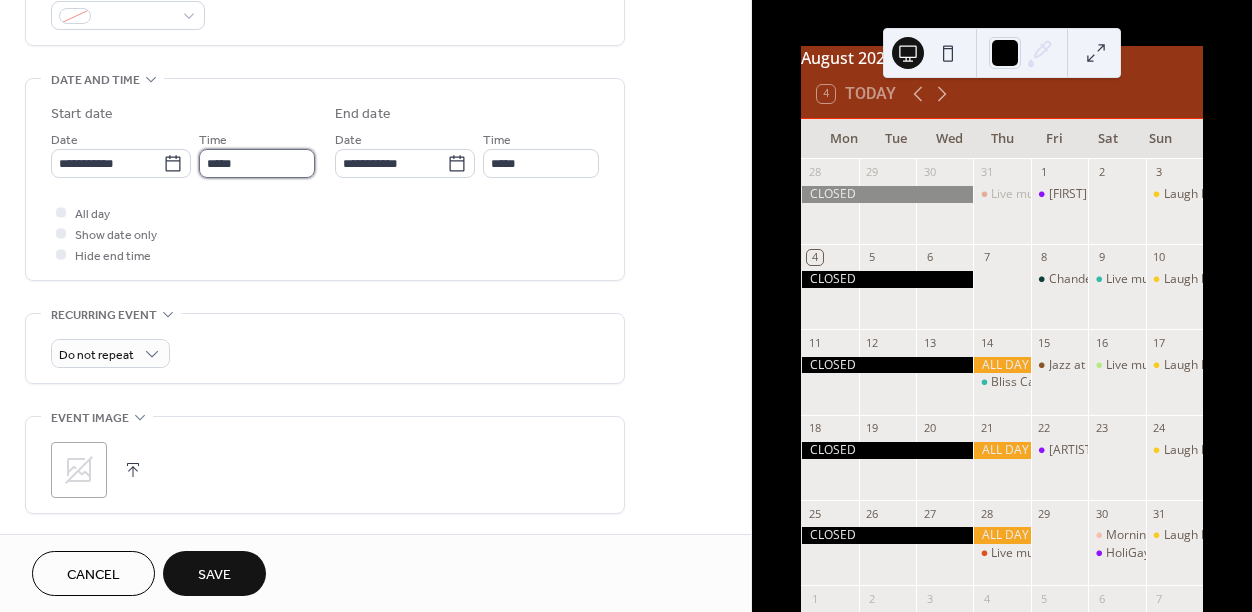 click on "*****" at bounding box center (257, 163) 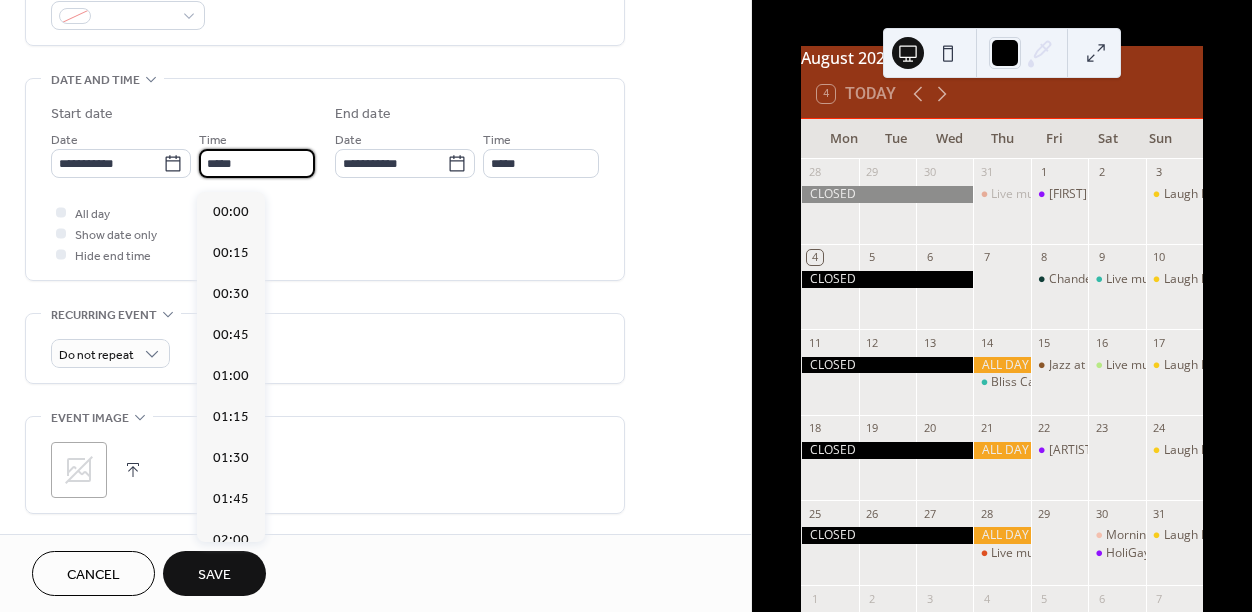 scroll, scrollTop: 2933, scrollLeft: 0, axis: vertical 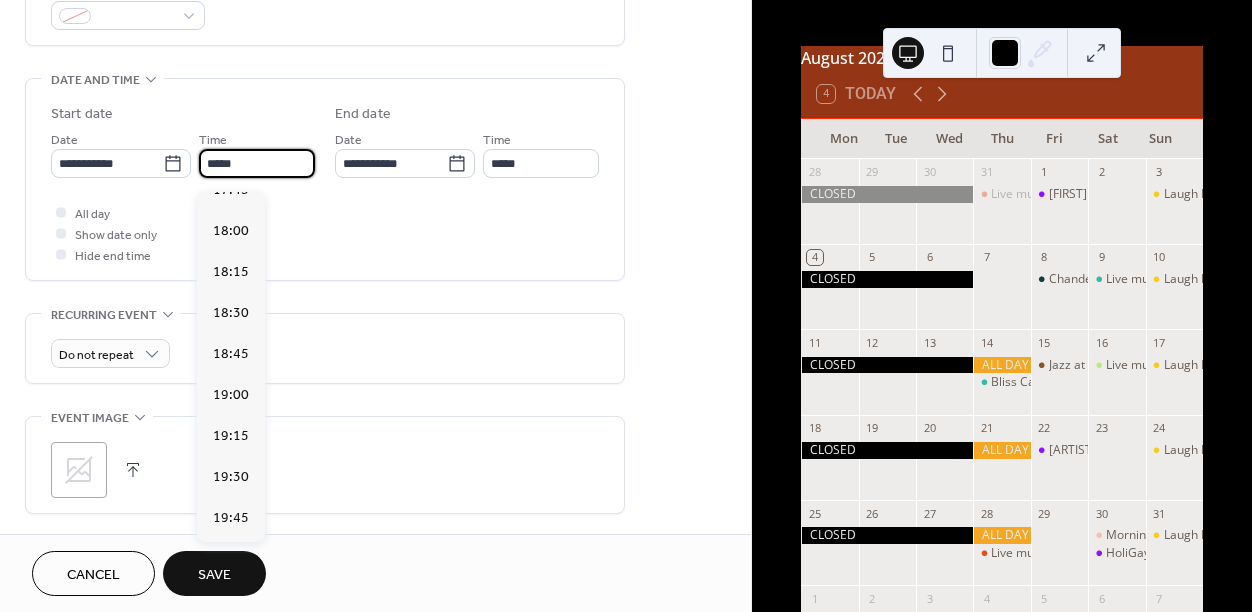 click on "Start date" at bounding box center (183, 114) 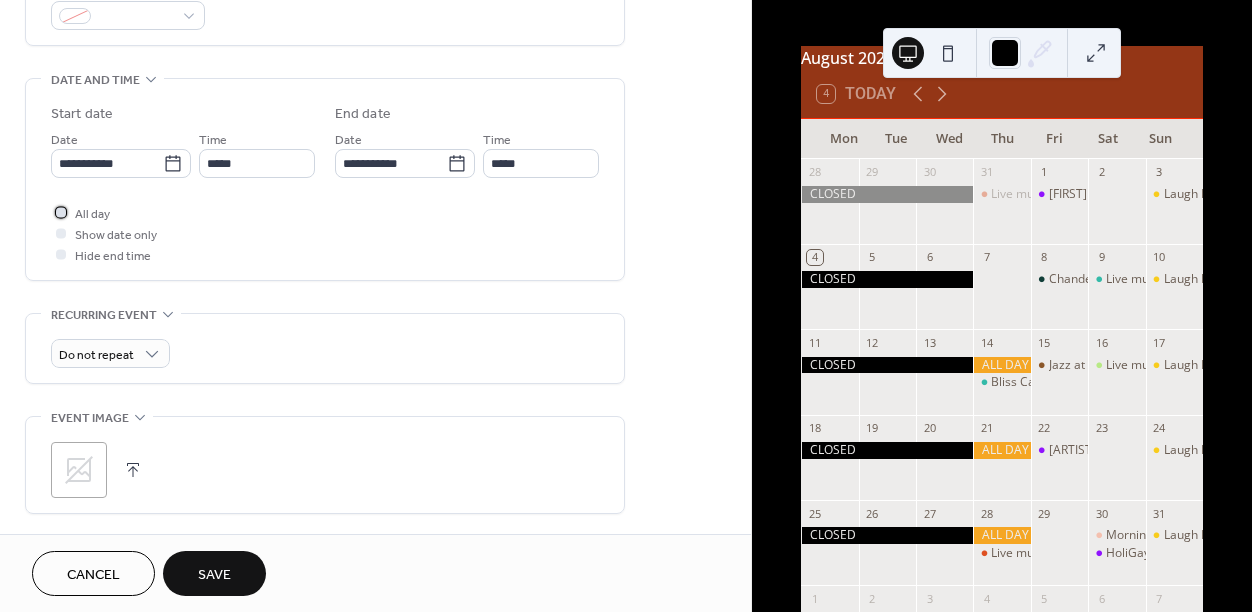 click at bounding box center (61, 212) 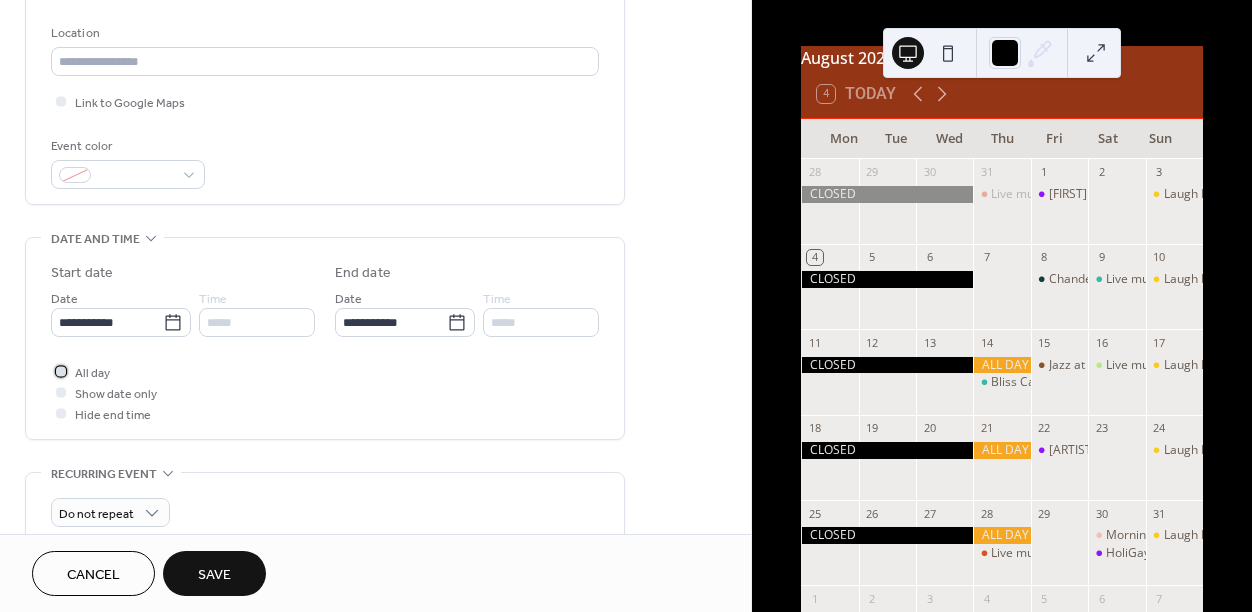 scroll, scrollTop: 402, scrollLeft: 0, axis: vertical 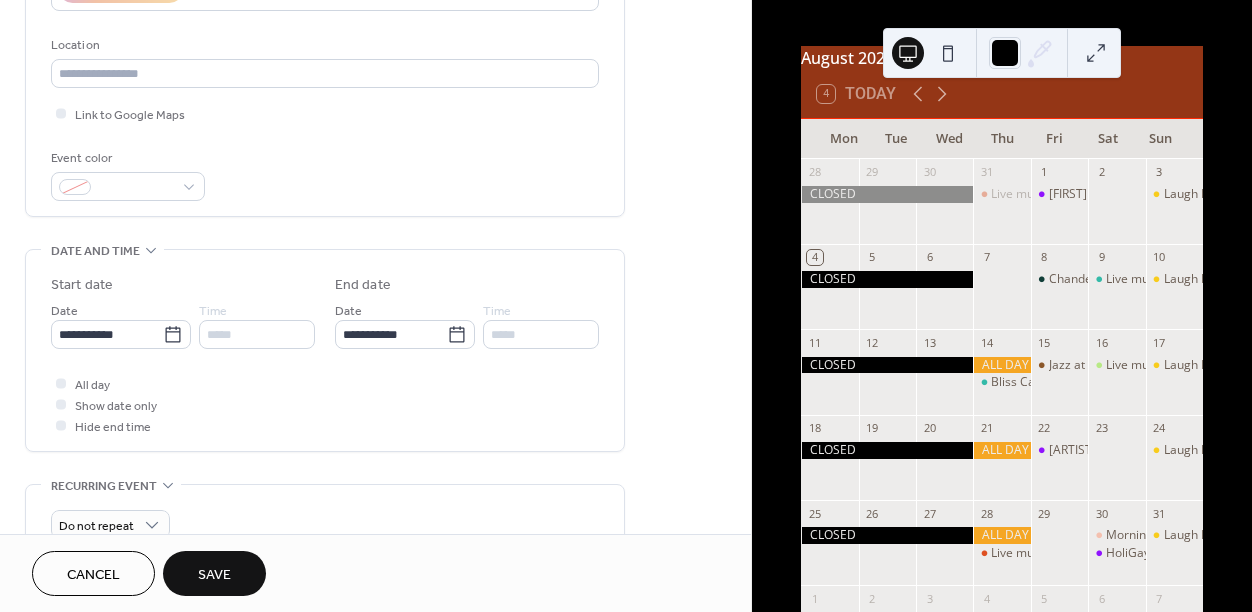 click on "Event color" at bounding box center [128, 174] 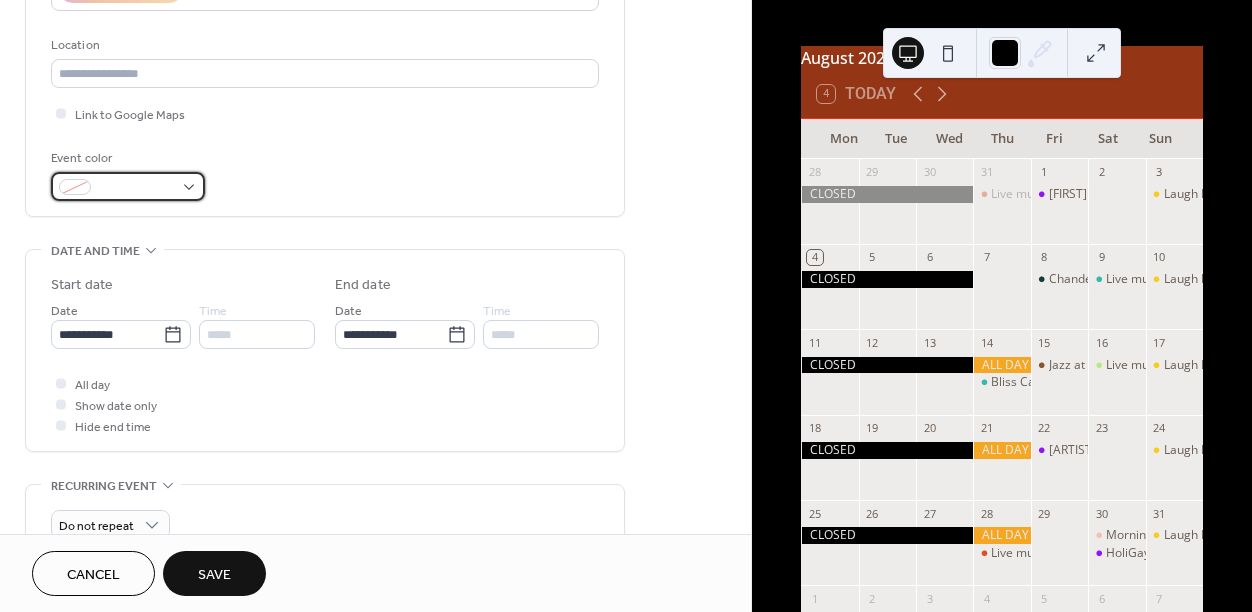 click at bounding box center [136, 188] 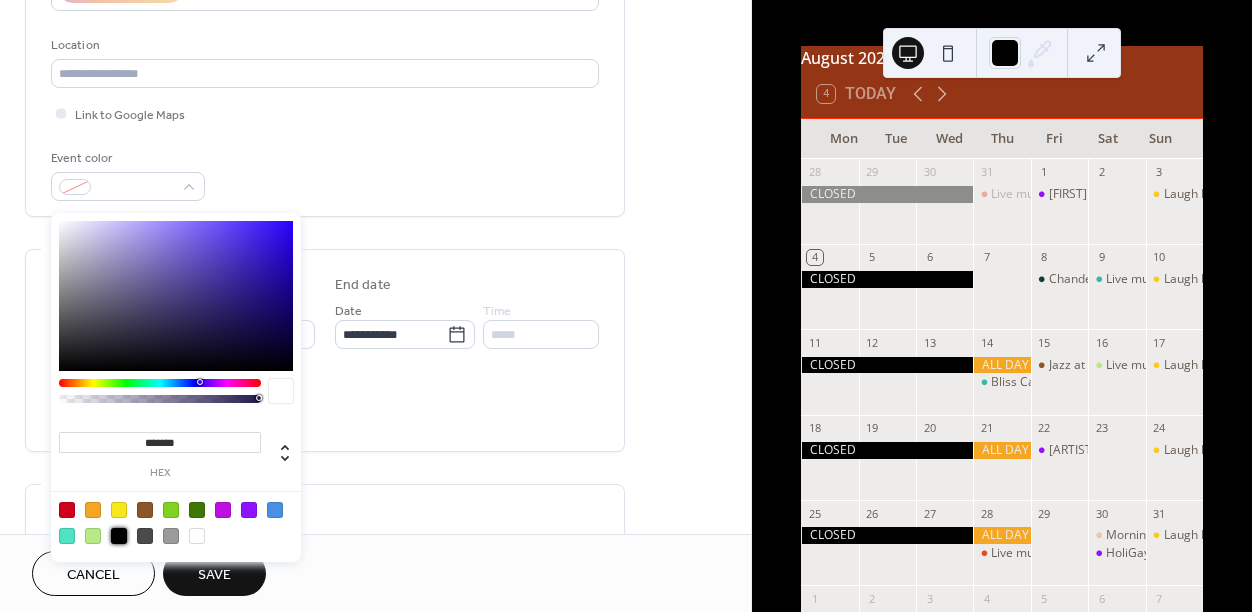 click at bounding box center [119, 536] 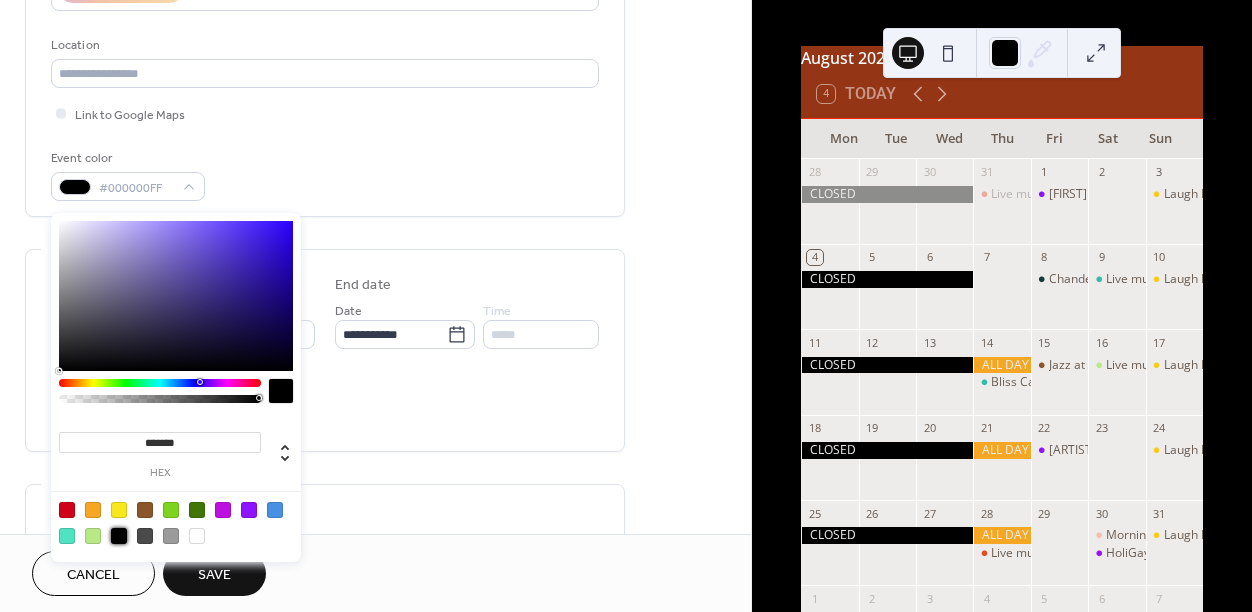 click on "All day Show date only Hide end time" at bounding box center [325, 404] 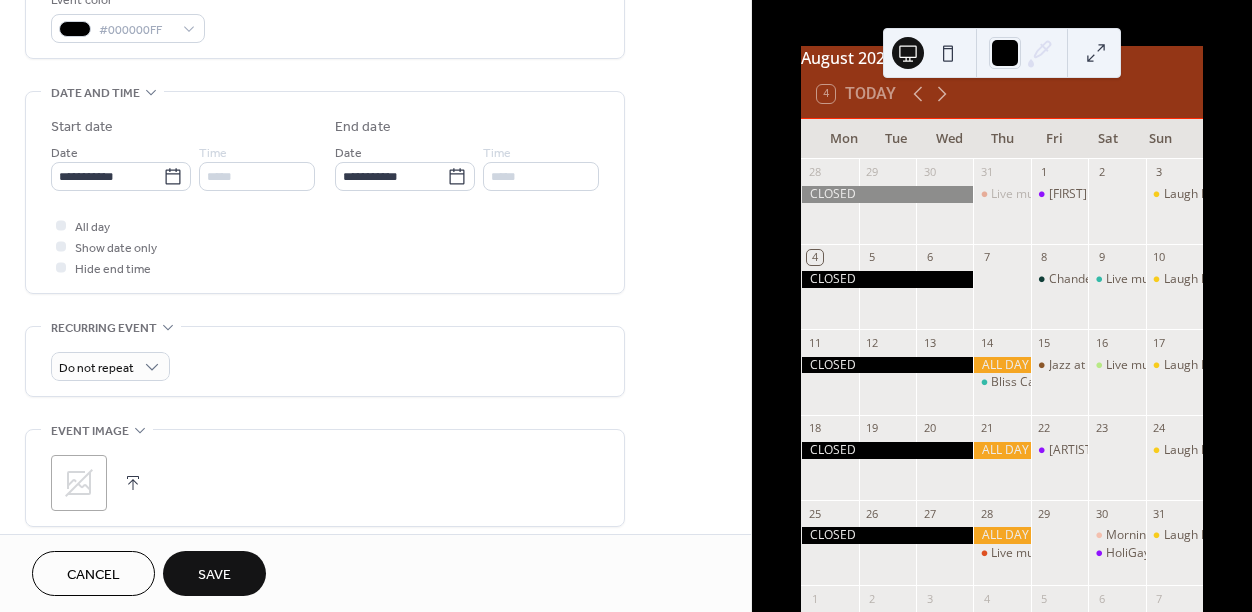 scroll, scrollTop: 568, scrollLeft: 0, axis: vertical 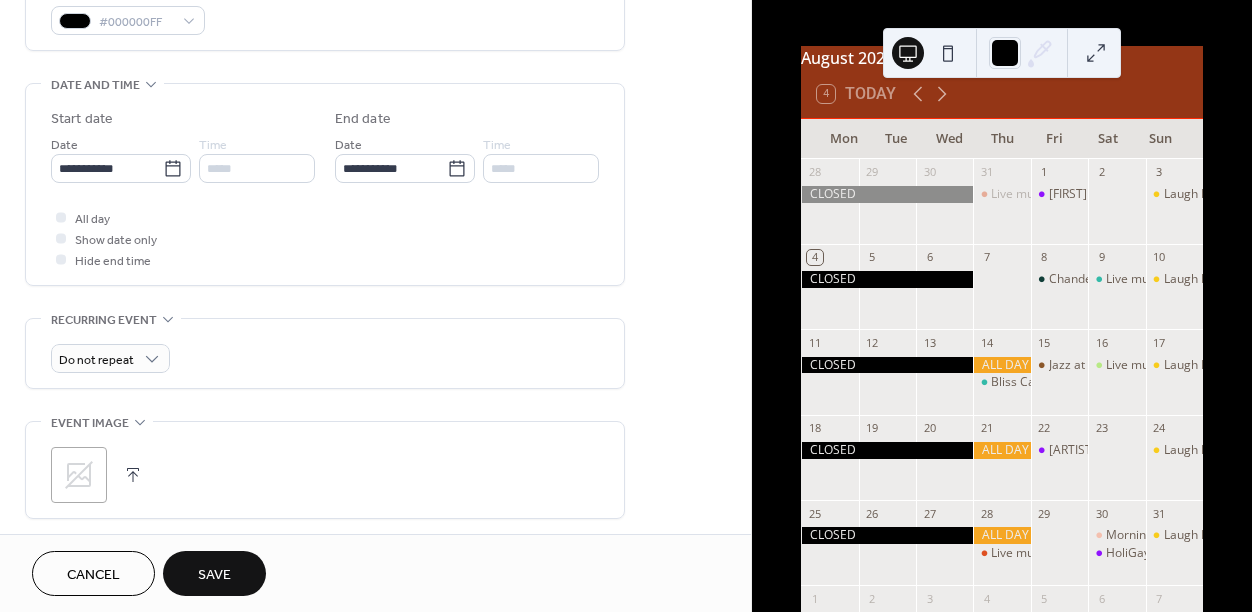 click on "Save" at bounding box center [214, 575] 